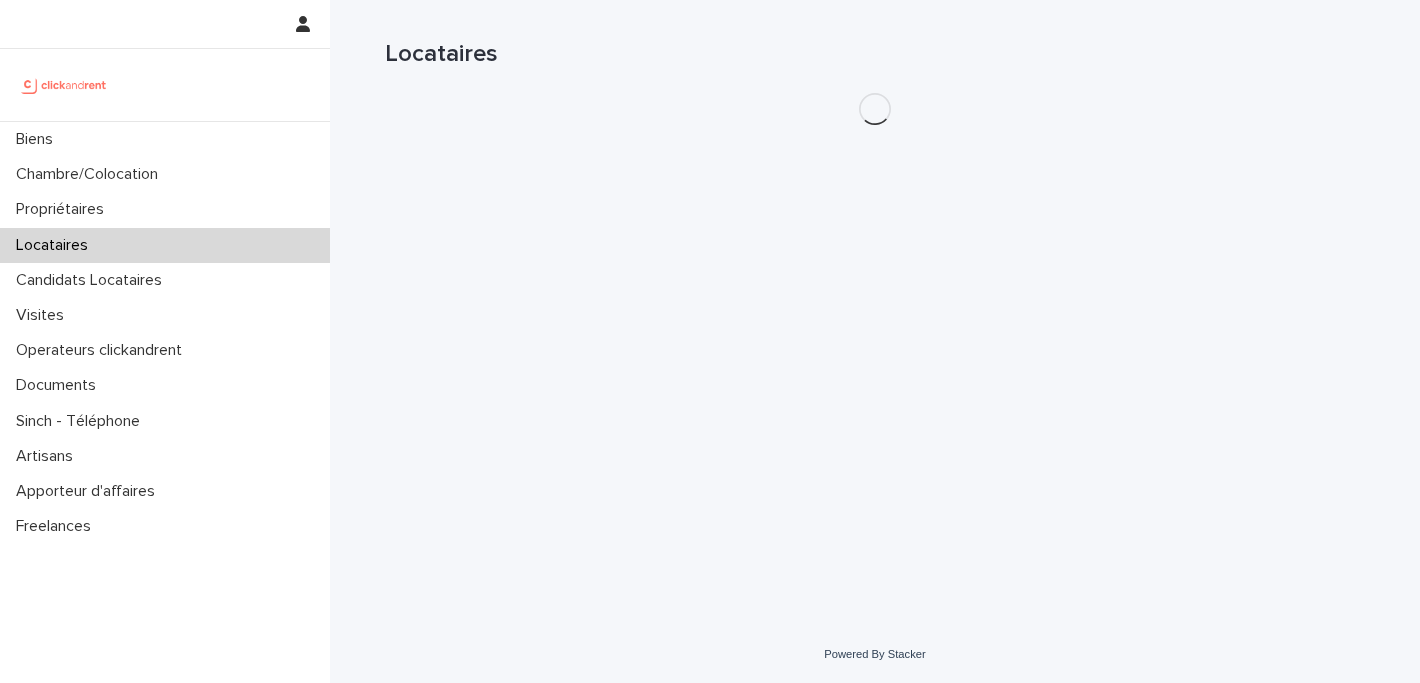 click on "Locataires" at bounding box center [165, 245] 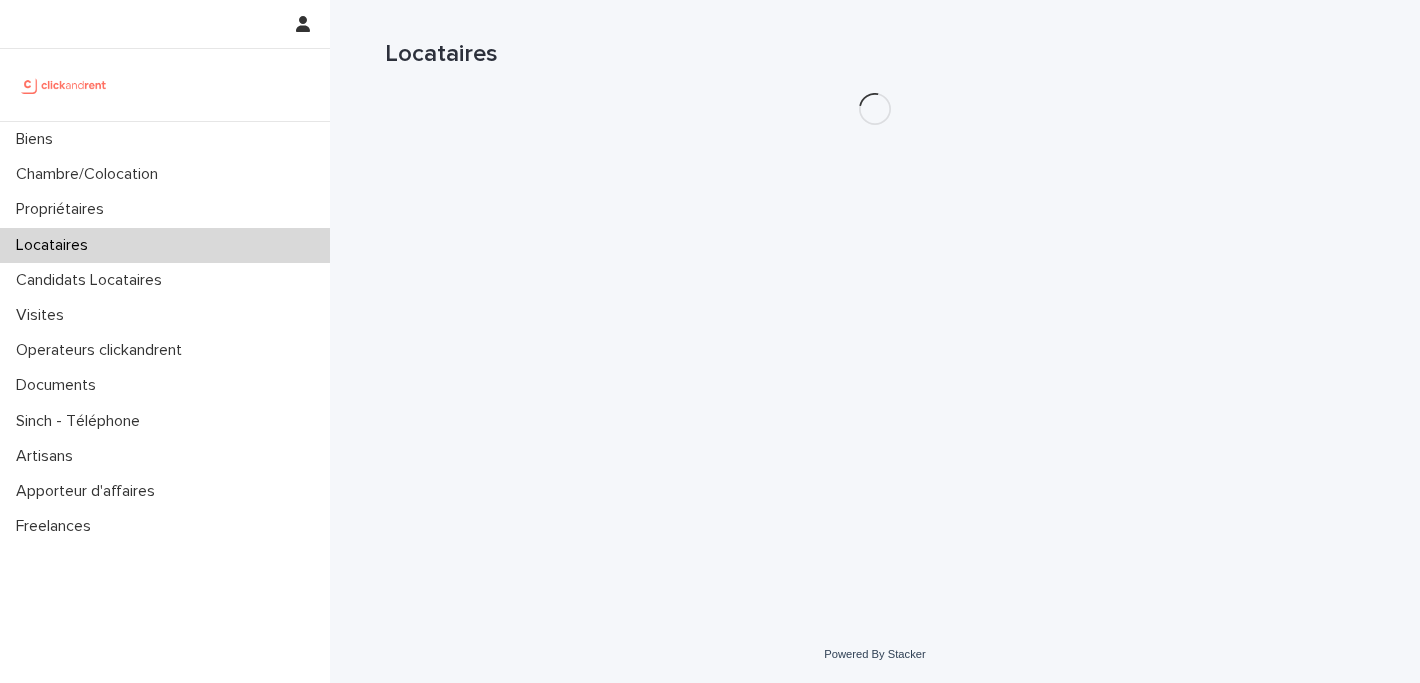 scroll, scrollTop: 0, scrollLeft: 0, axis: both 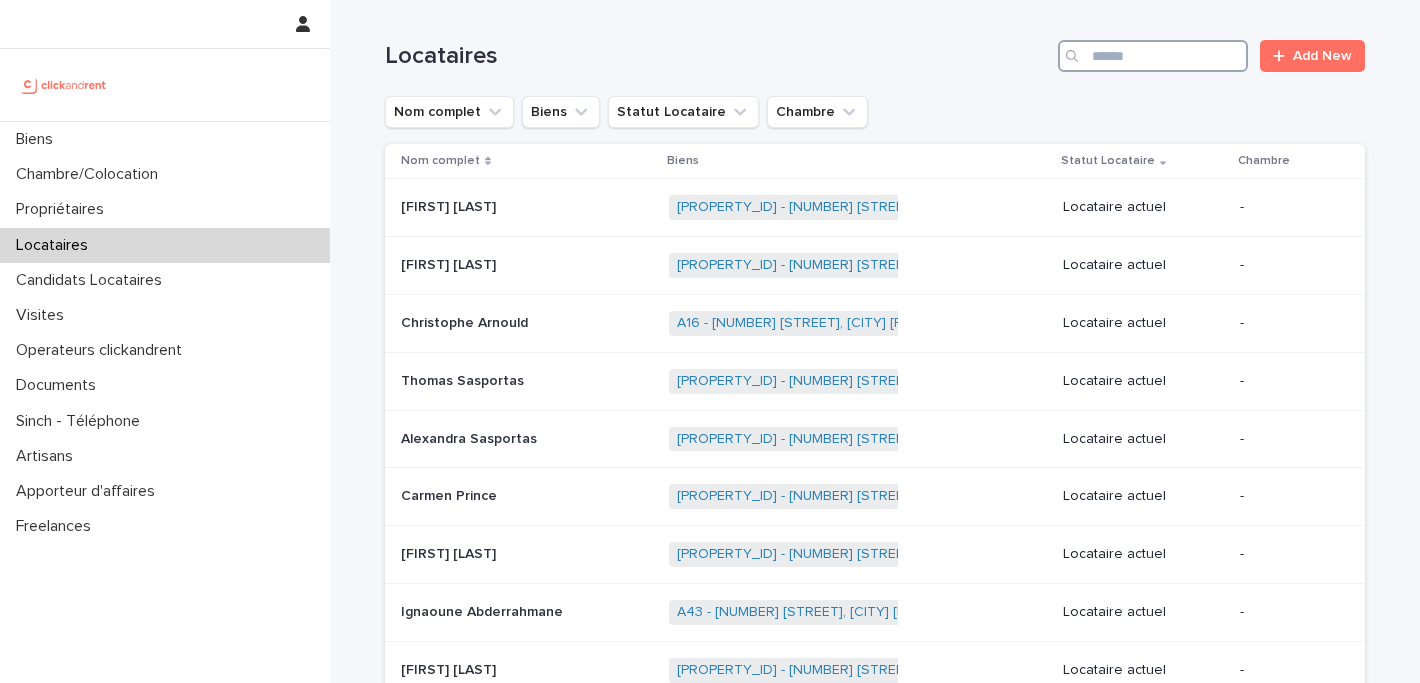 click at bounding box center (1153, 56) 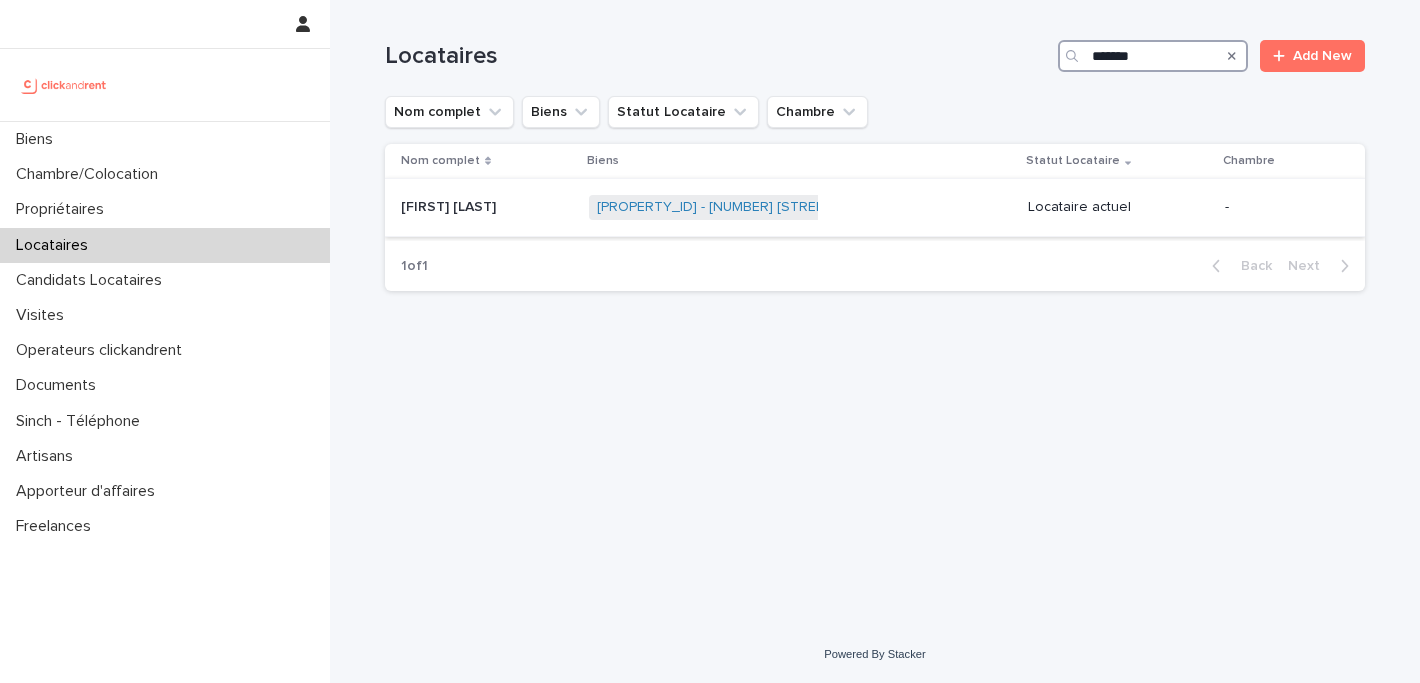 type on "*******" 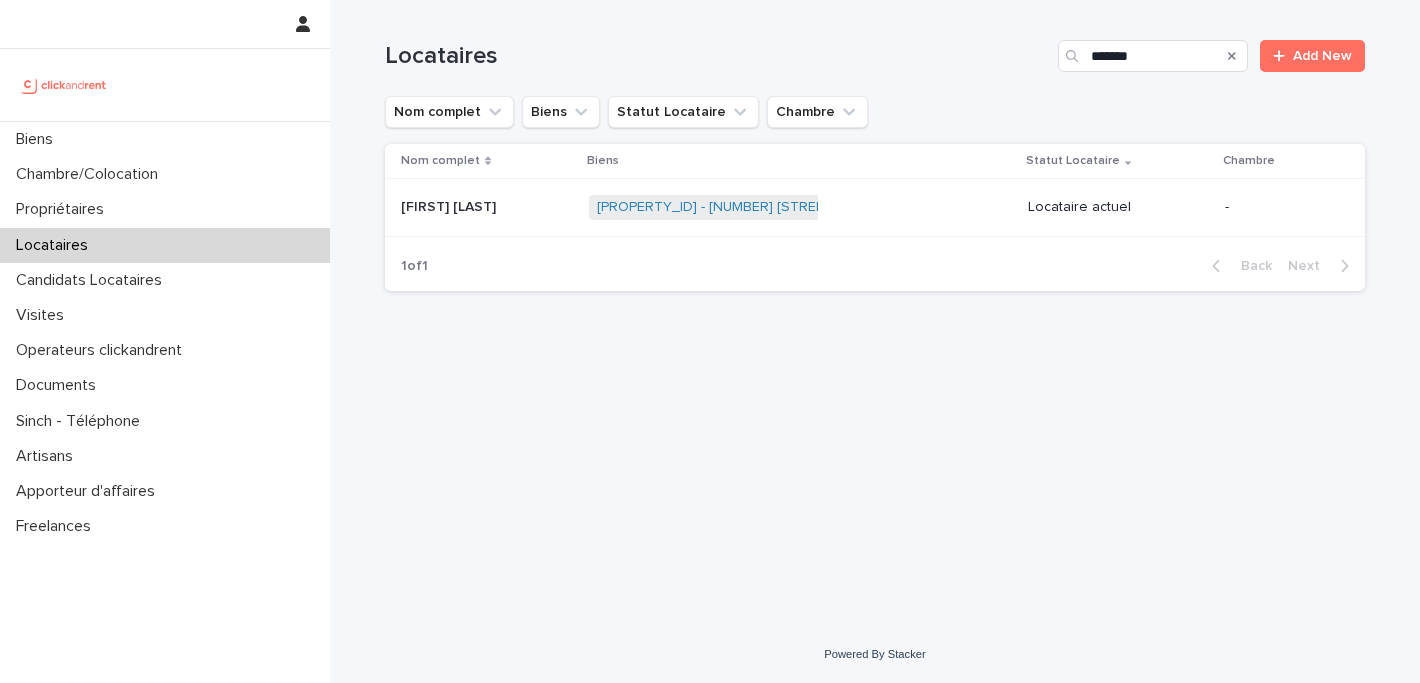 click on "[PROPERTY_ID] - [NUMBER] [STREET], [CITY] [POSTAL_CODE]   + 0" at bounding box center [800, 208] 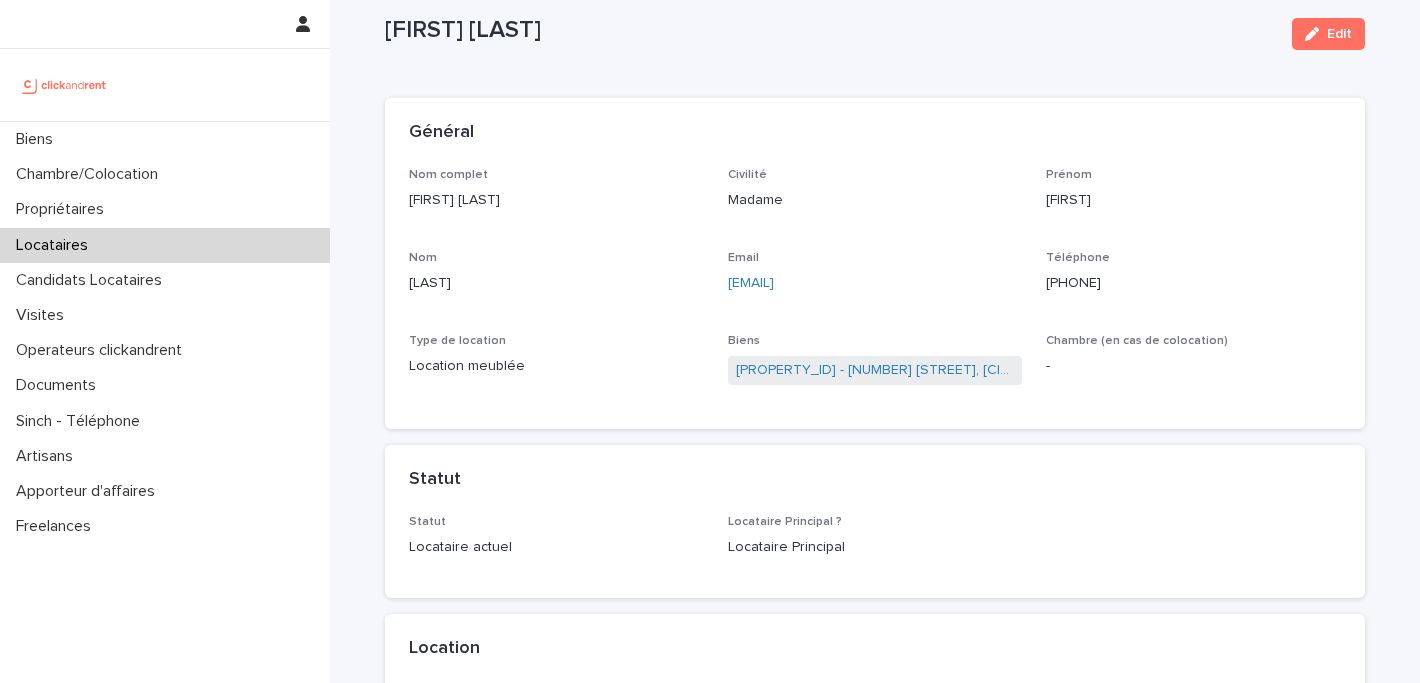 scroll, scrollTop: 52, scrollLeft: 0, axis: vertical 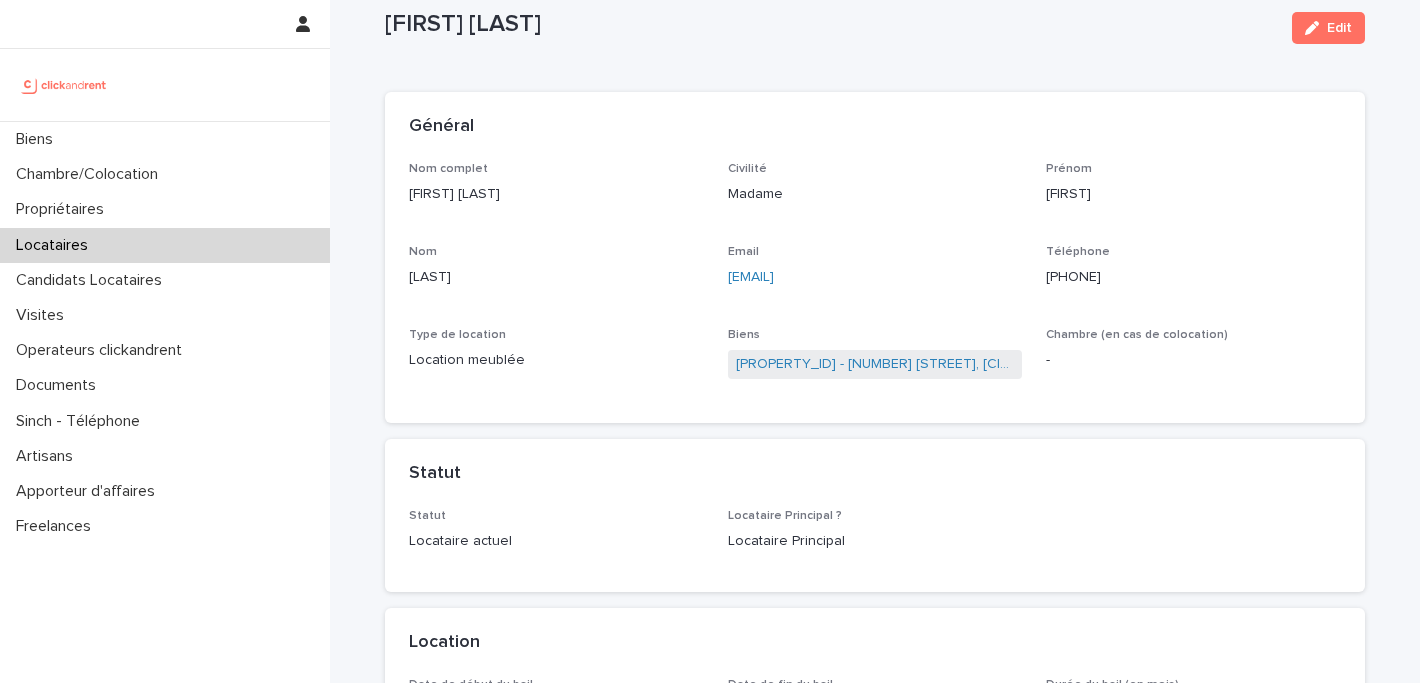 click on "[PHONE]" at bounding box center [1193, 277] 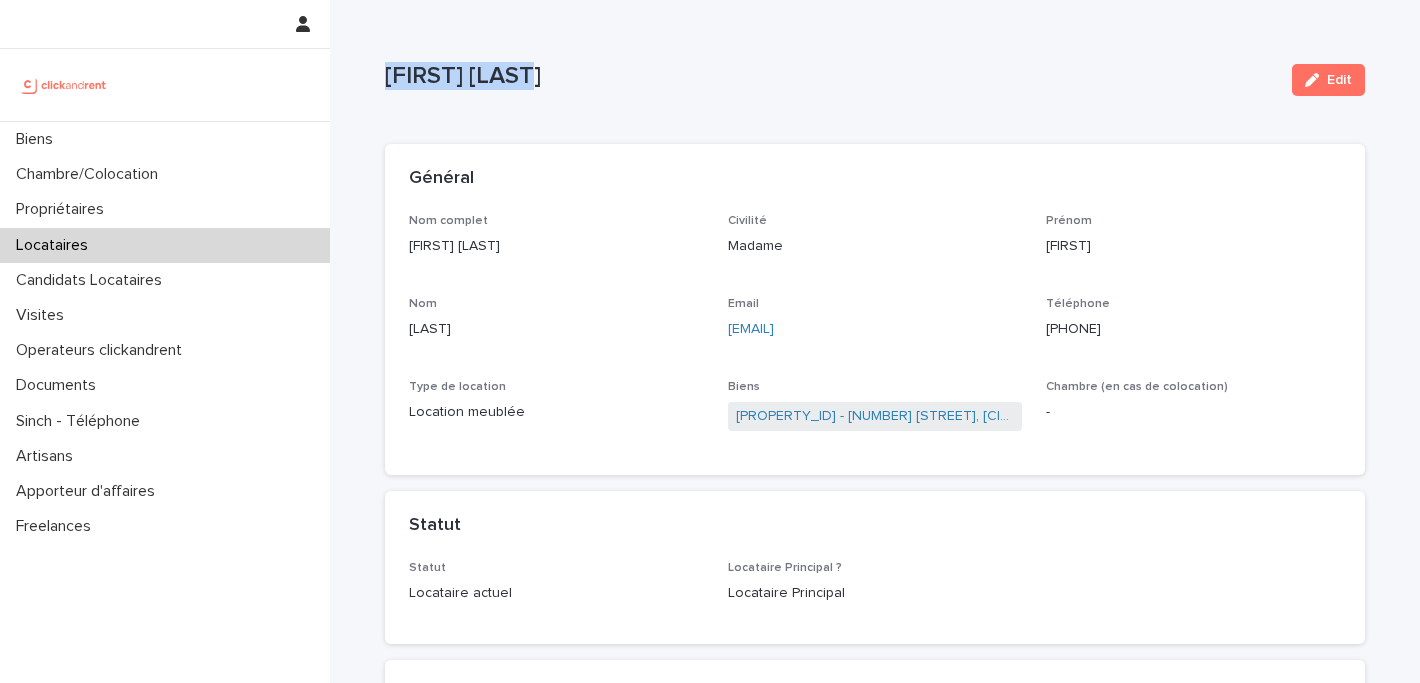 copy on "[FIRST] [LAST]" 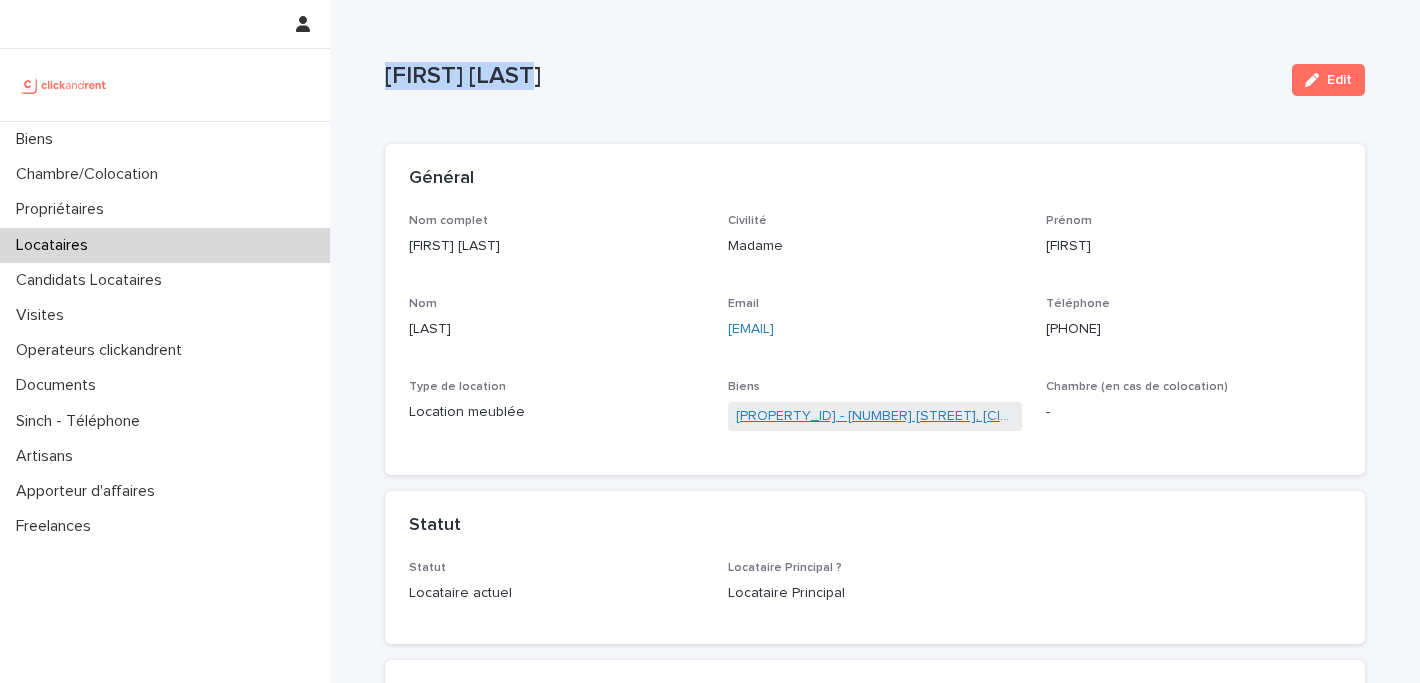 click on "[PROPERTY_ID] - [NUMBER] [STREET], [CITY] [POSTAL_CODE]" at bounding box center [875, 416] 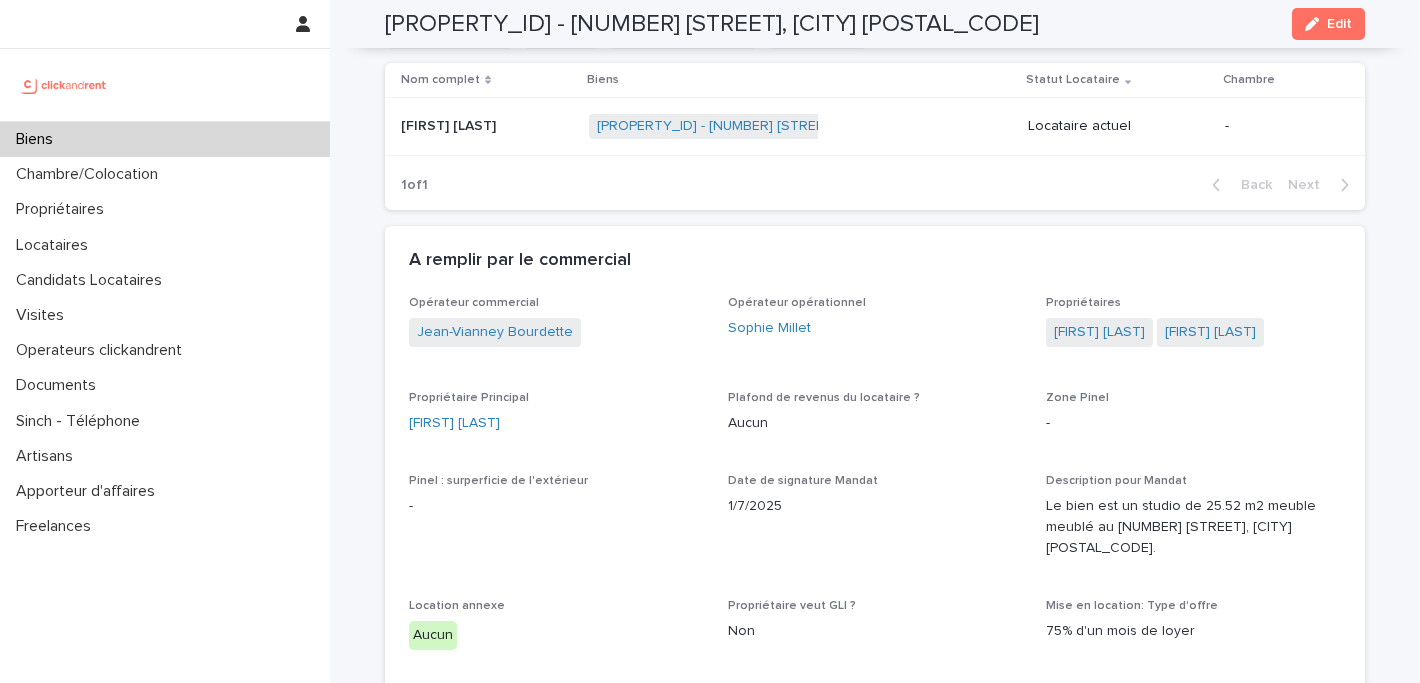 scroll, scrollTop: 880, scrollLeft: 0, axis: vertical 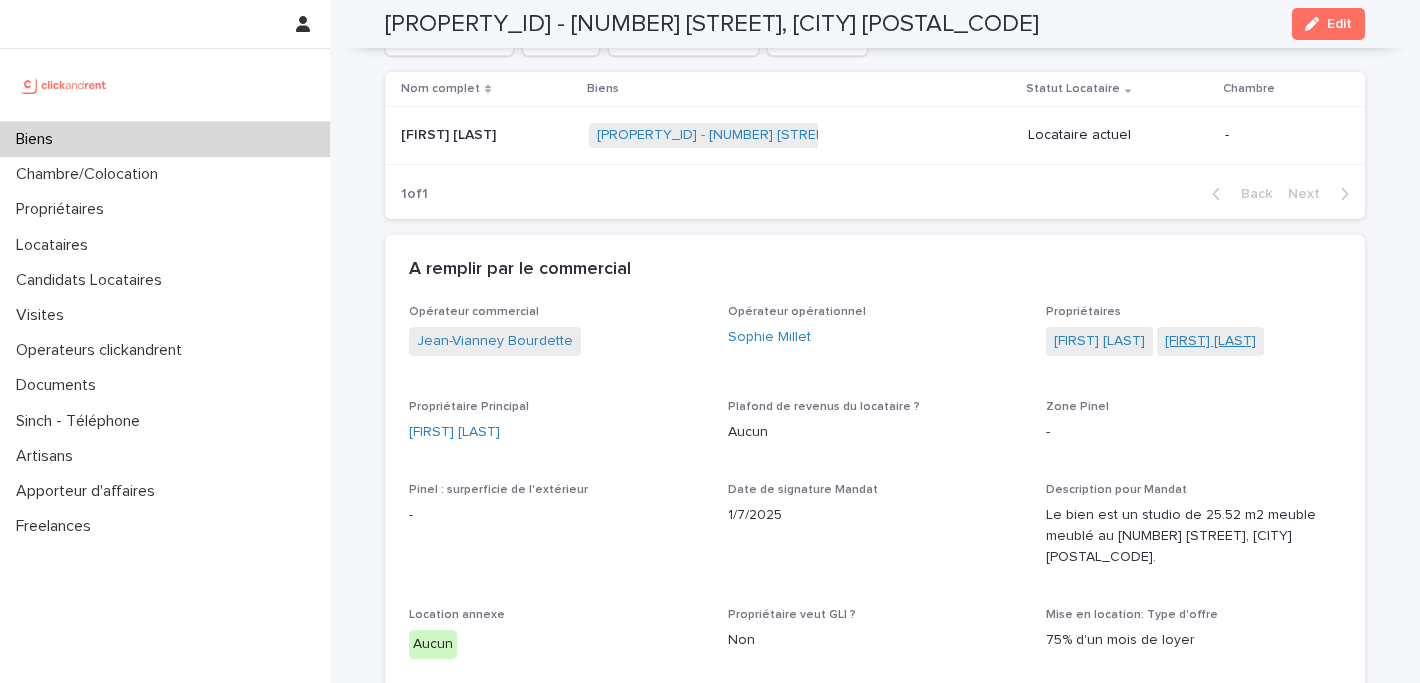click on "[FIRST] [LAST]" at bounding box center [1210, 341] 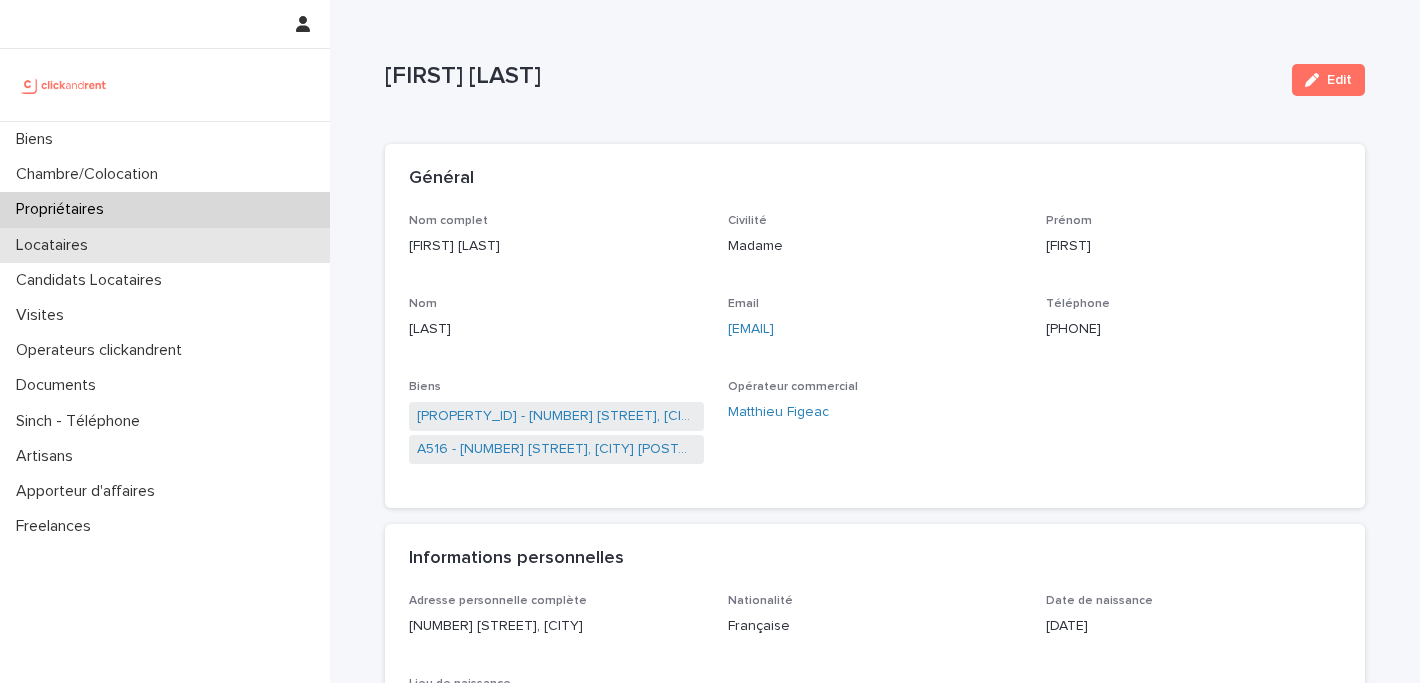 click on "Locataires" at bounding box center (165, 245) 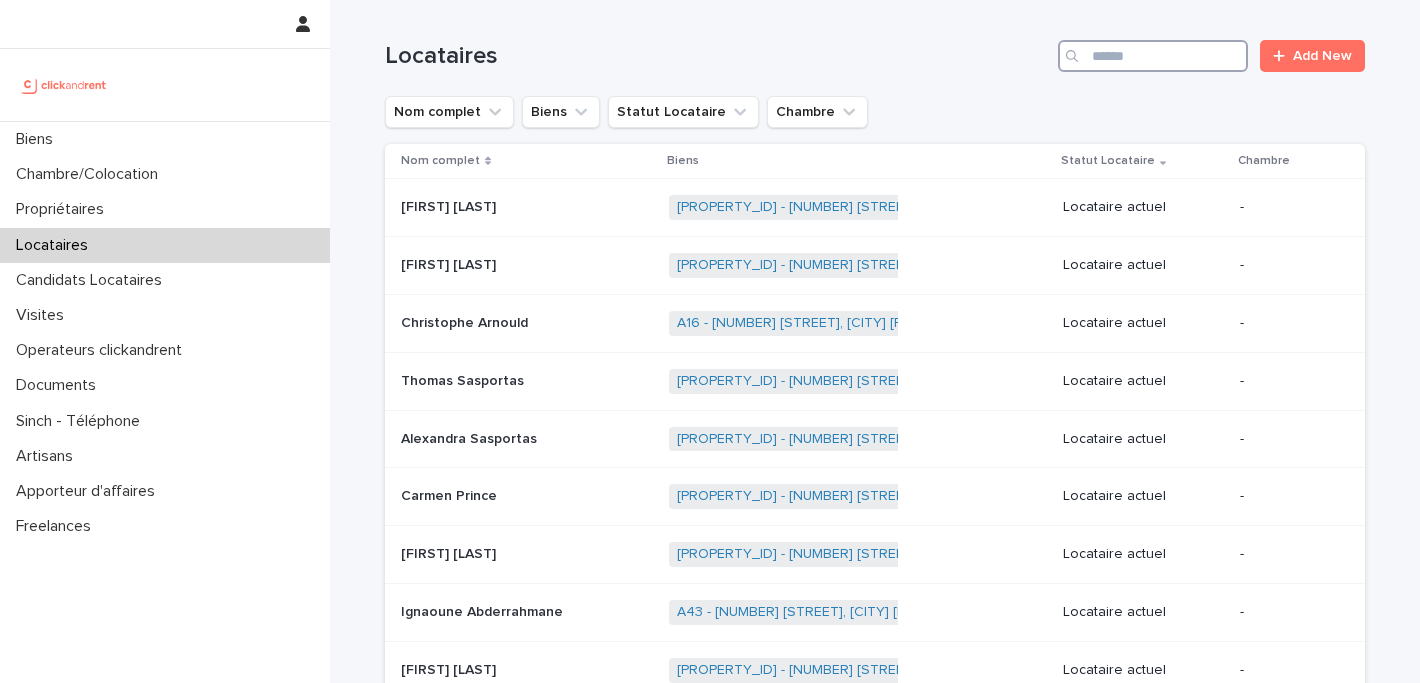 click at bounding box center [1153, 56] 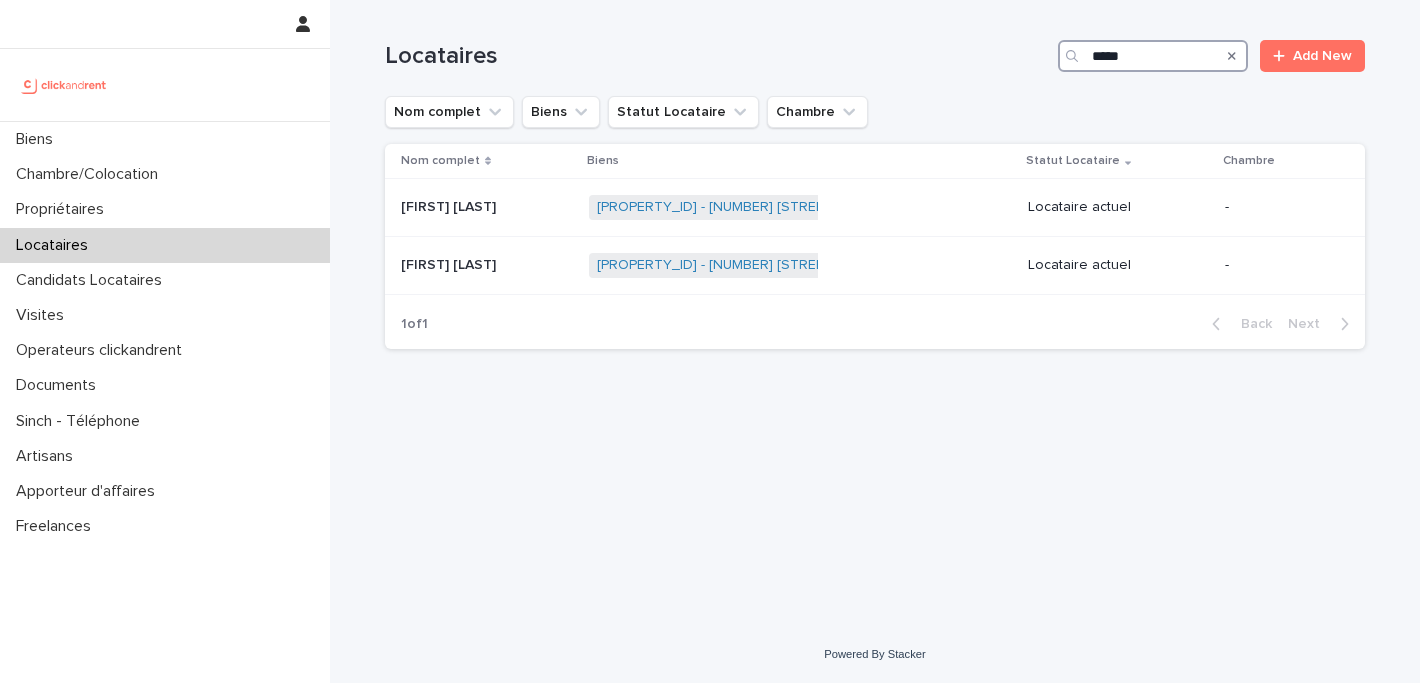 drag, startPoint x: 1151, startPoint y: 48, endPoint x: 1078, endPoint y: 48, distance: 73 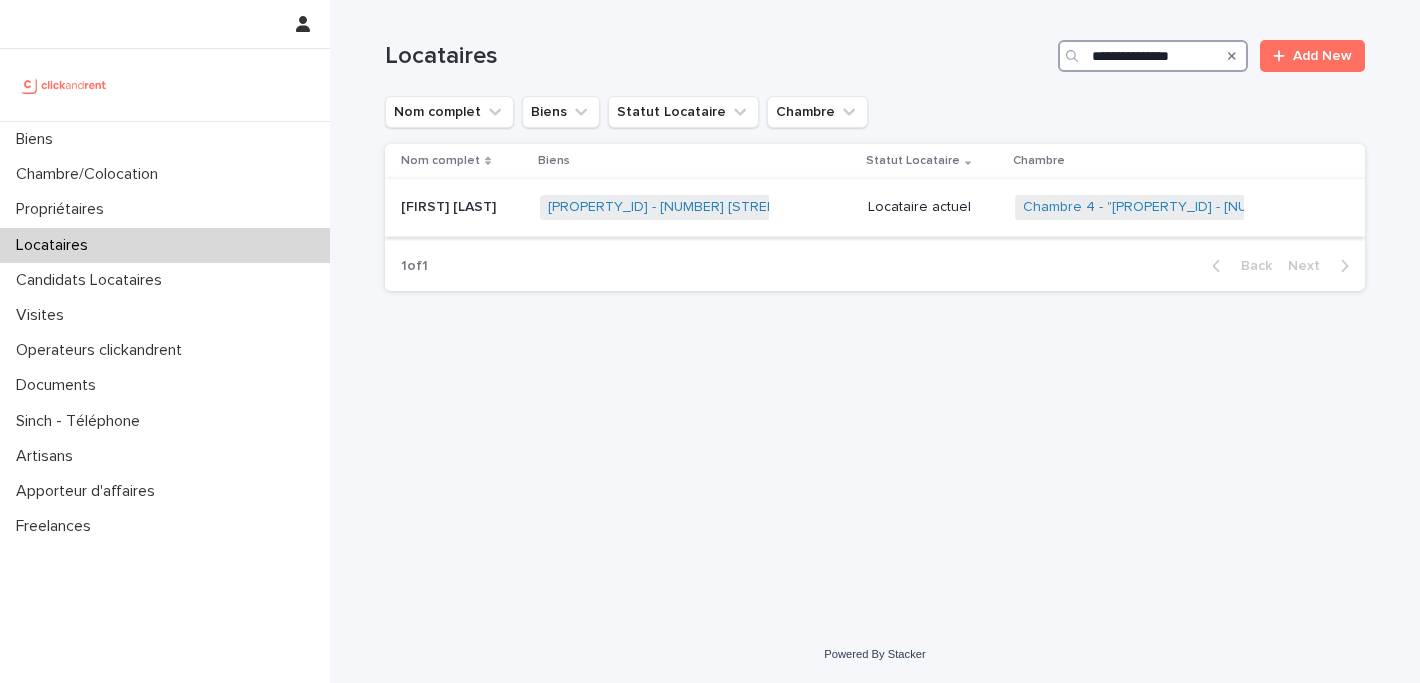 type on "**********" 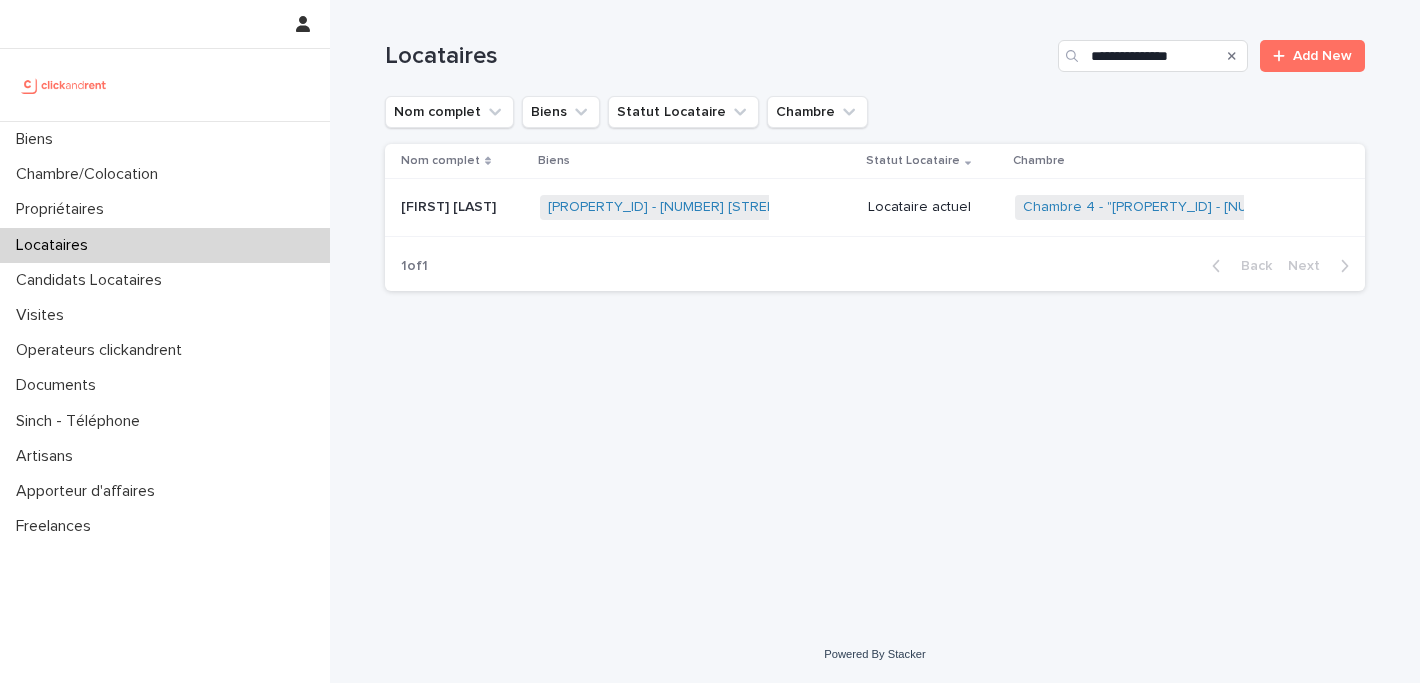click on "[FIRST] [LAST]" at bounding box center [450, 205] 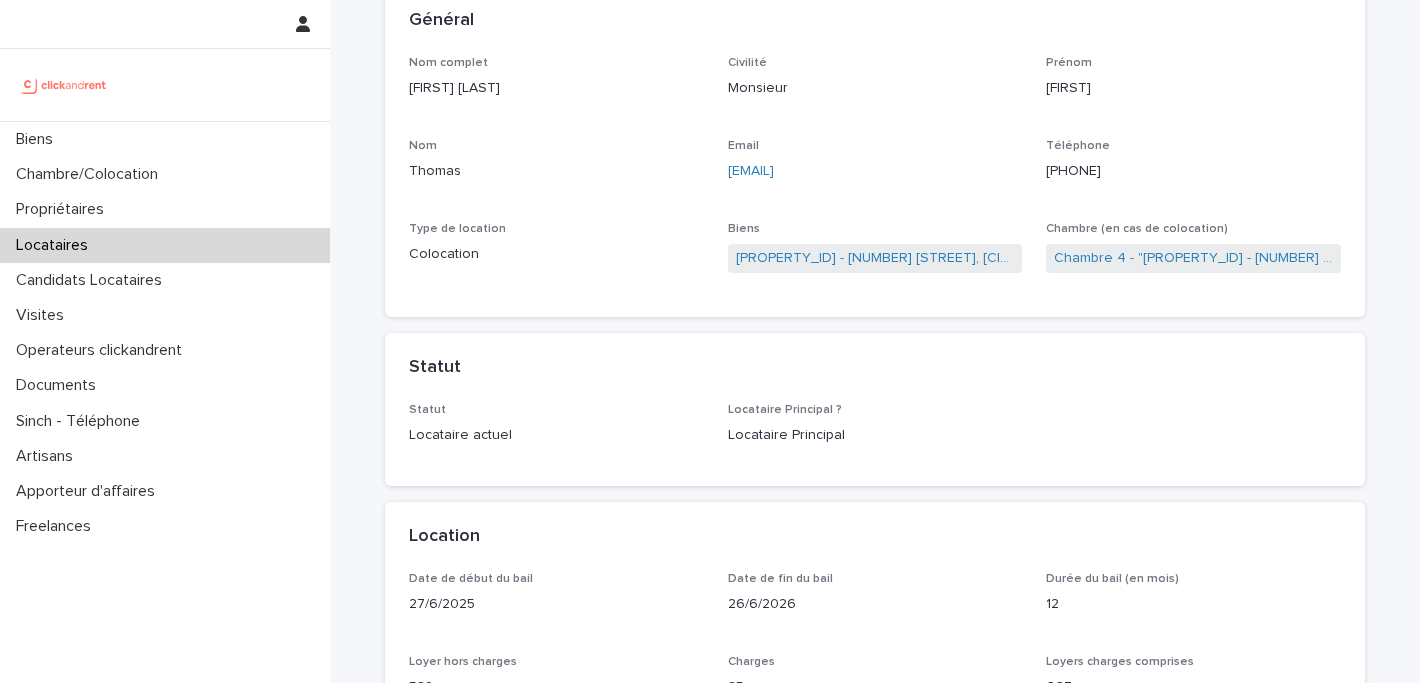 scroll, scrollTop: 205, scrollLeft: 0, axis: vertical 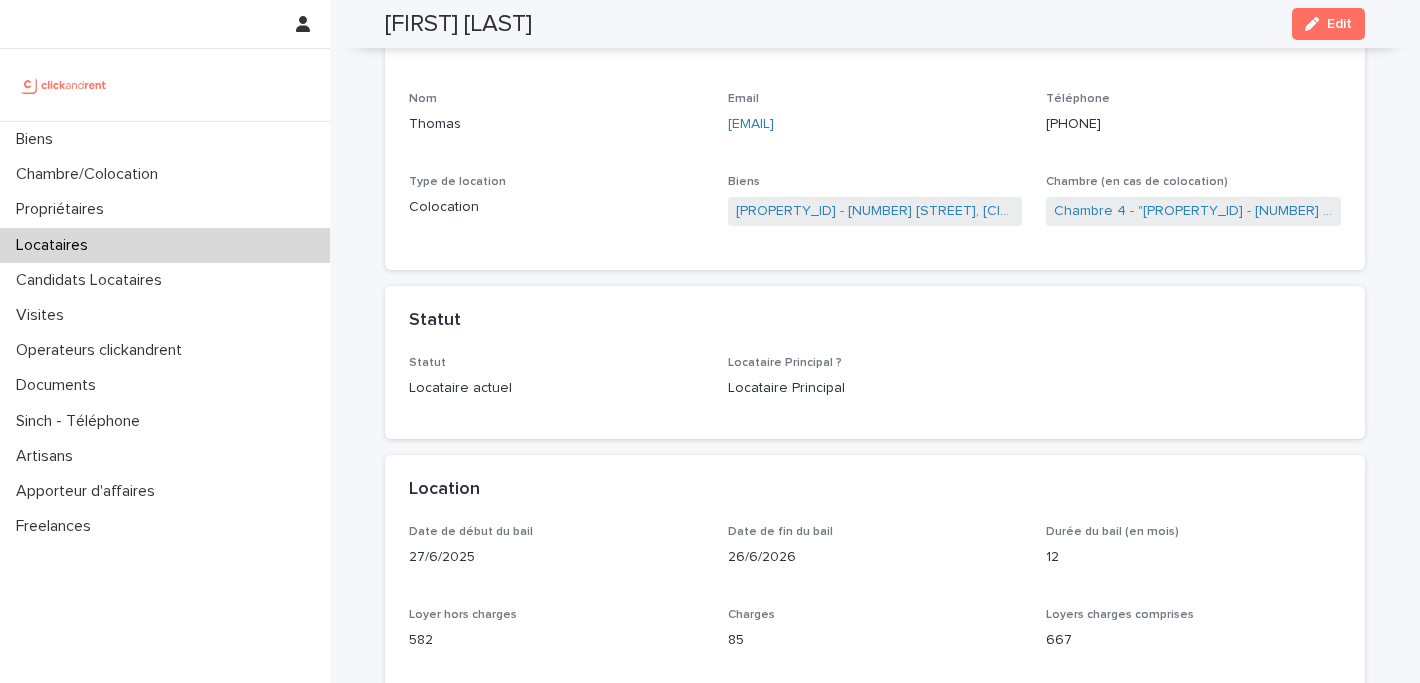 click on "Location" at bounding box center [875, 490] 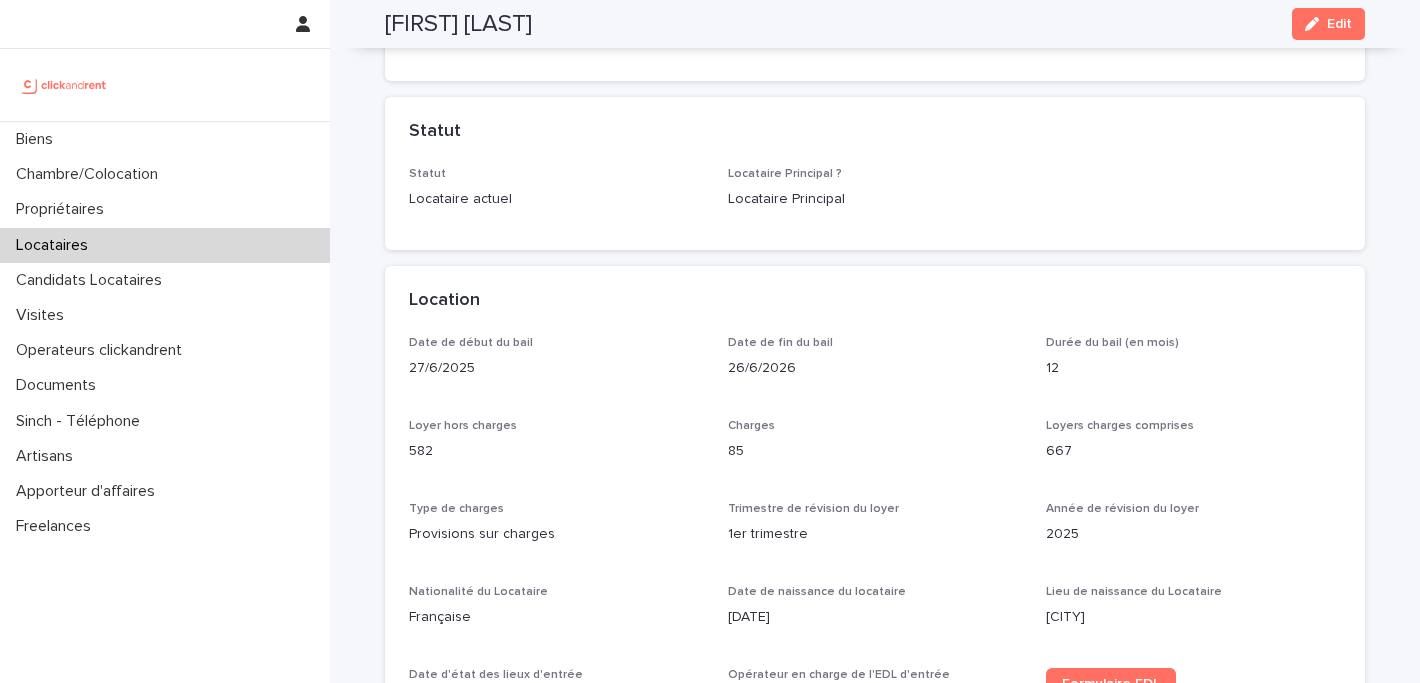 scroll, scrollTop: 448, scrollLeft: 0, axis: vertical 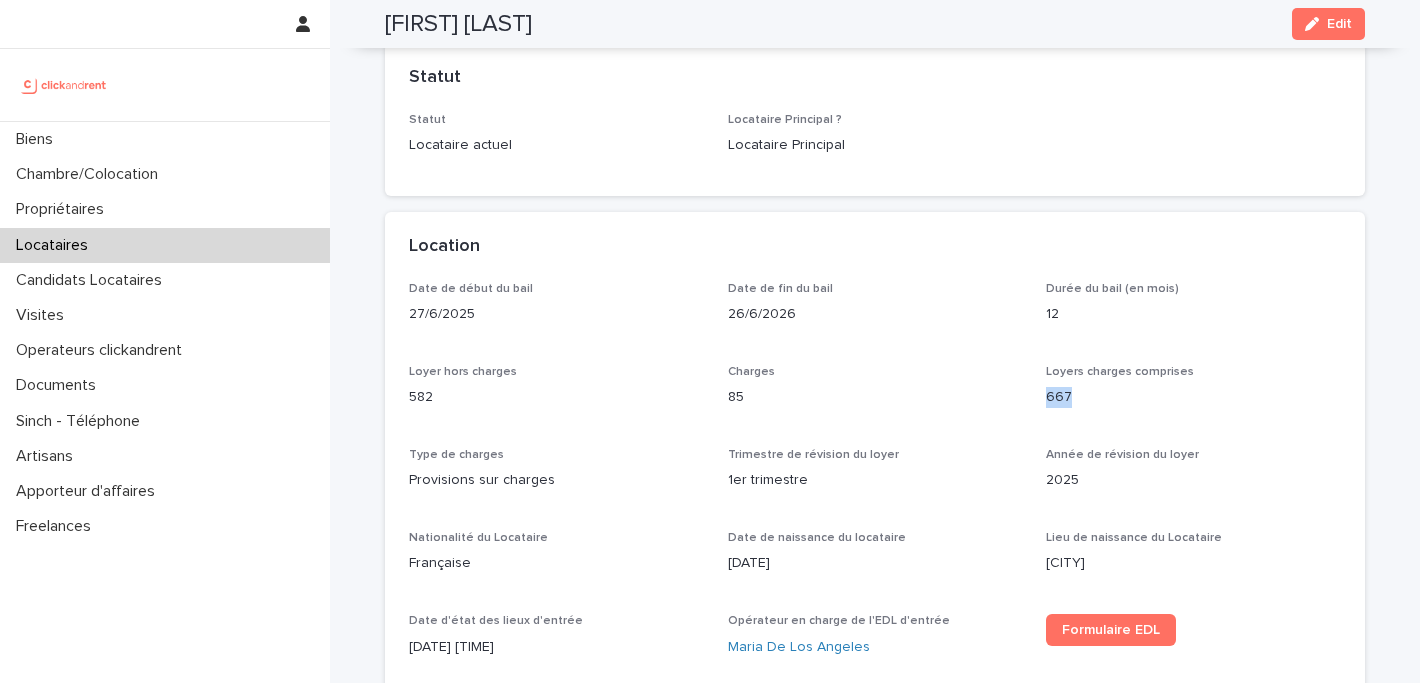 copy on "667" 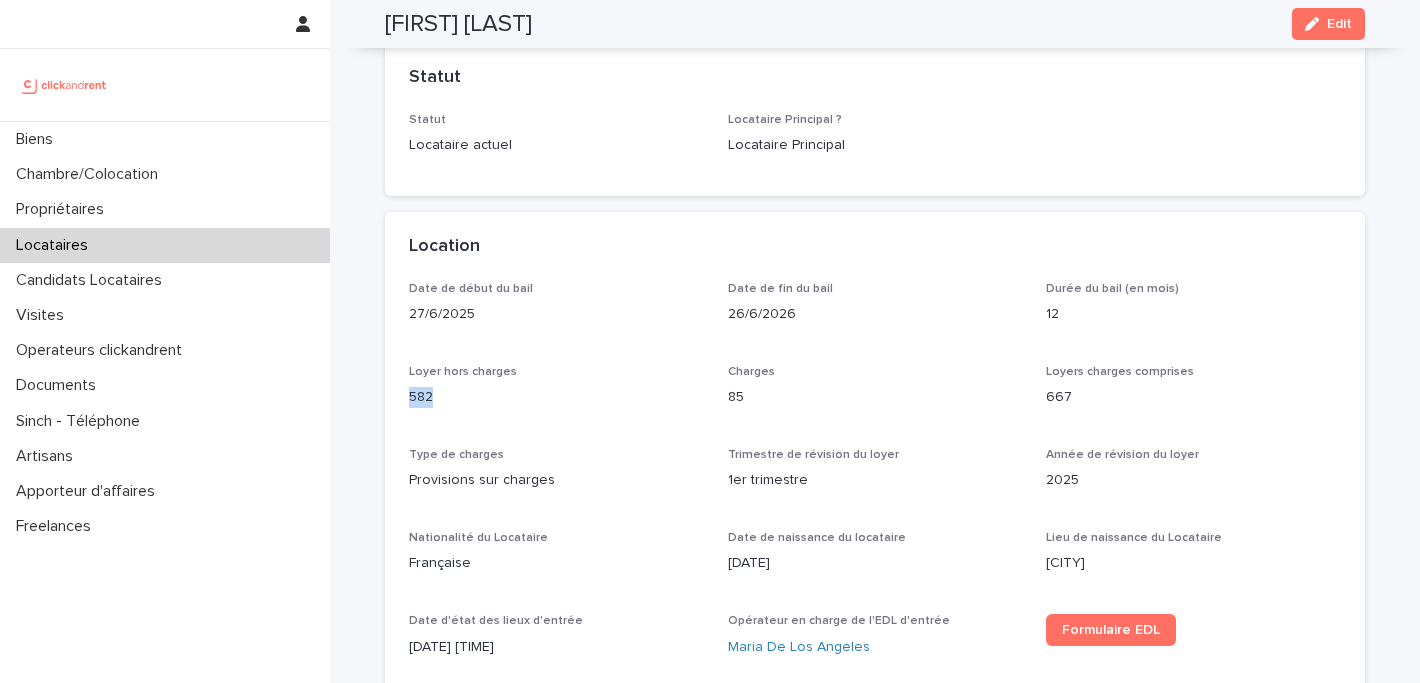 copy on "582" 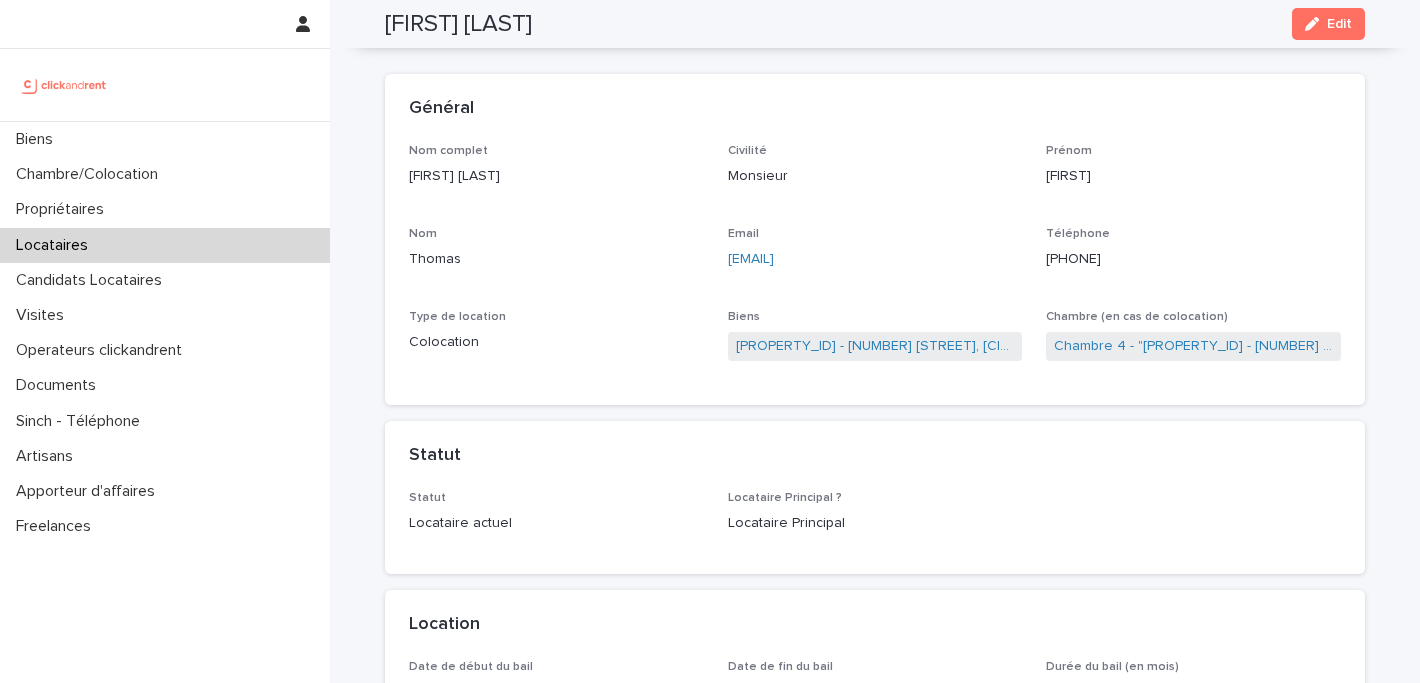 scroll, scrollTop: 0, scrollLeft: 0, axis: both 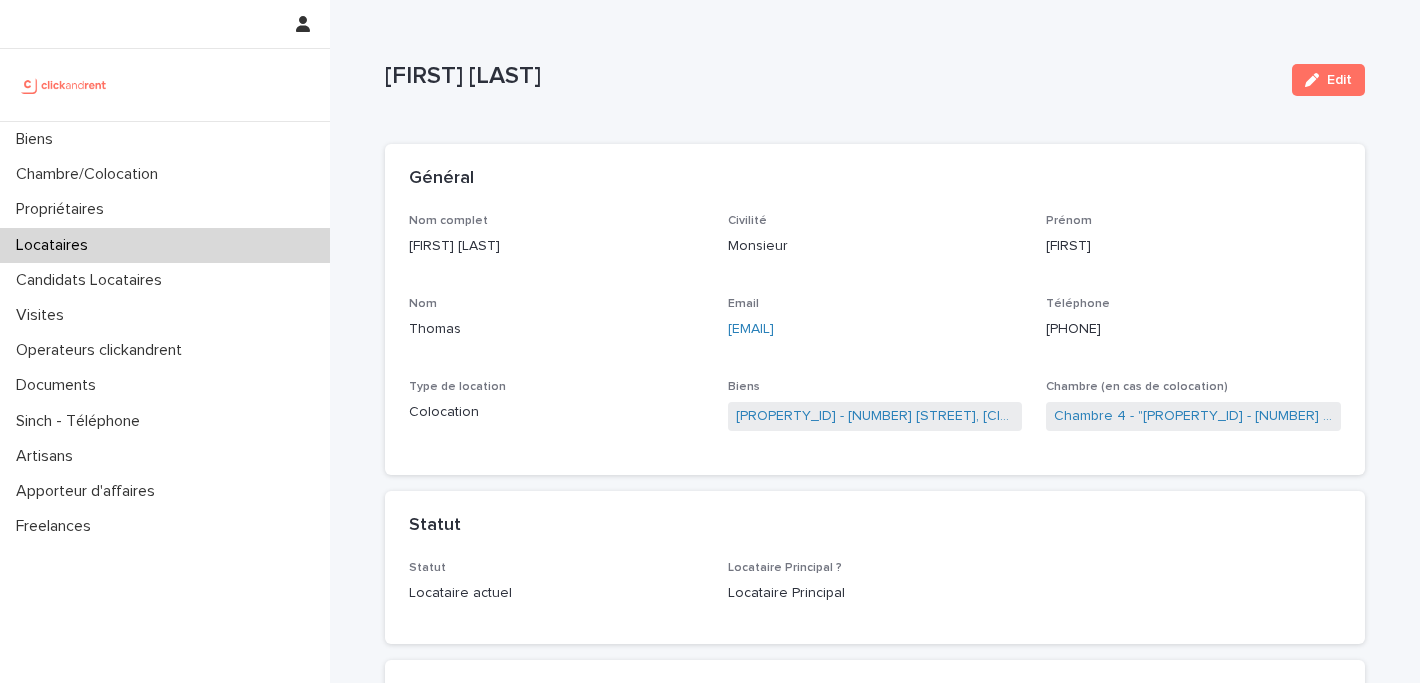 click on "[PROPERTY_ID] - [NUMBER] [STREET], [CITY] [POSTAL_CODE]" at bounding box center (875, 416) 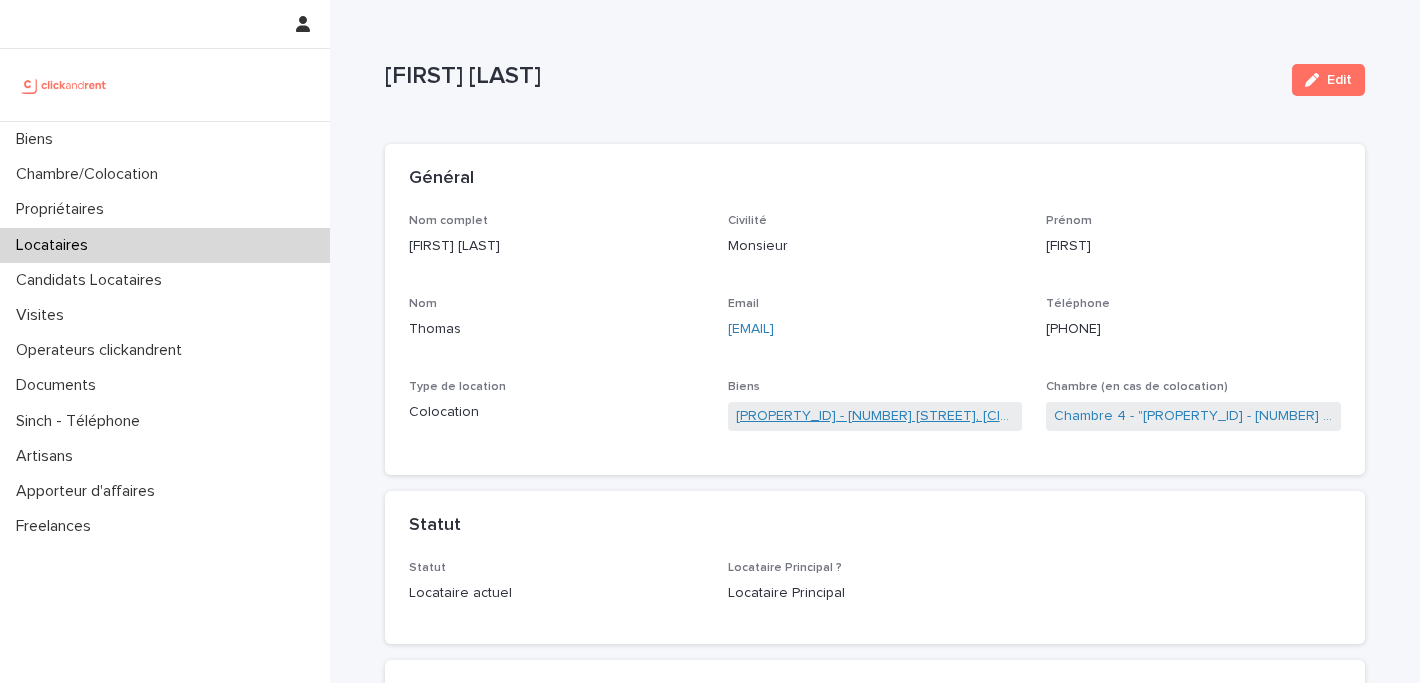 click on "[PROPERTY_ID] - [NUMBER] [STREET], [CITY] [POSTAL_CODE]" at bounding box center (875, 416) 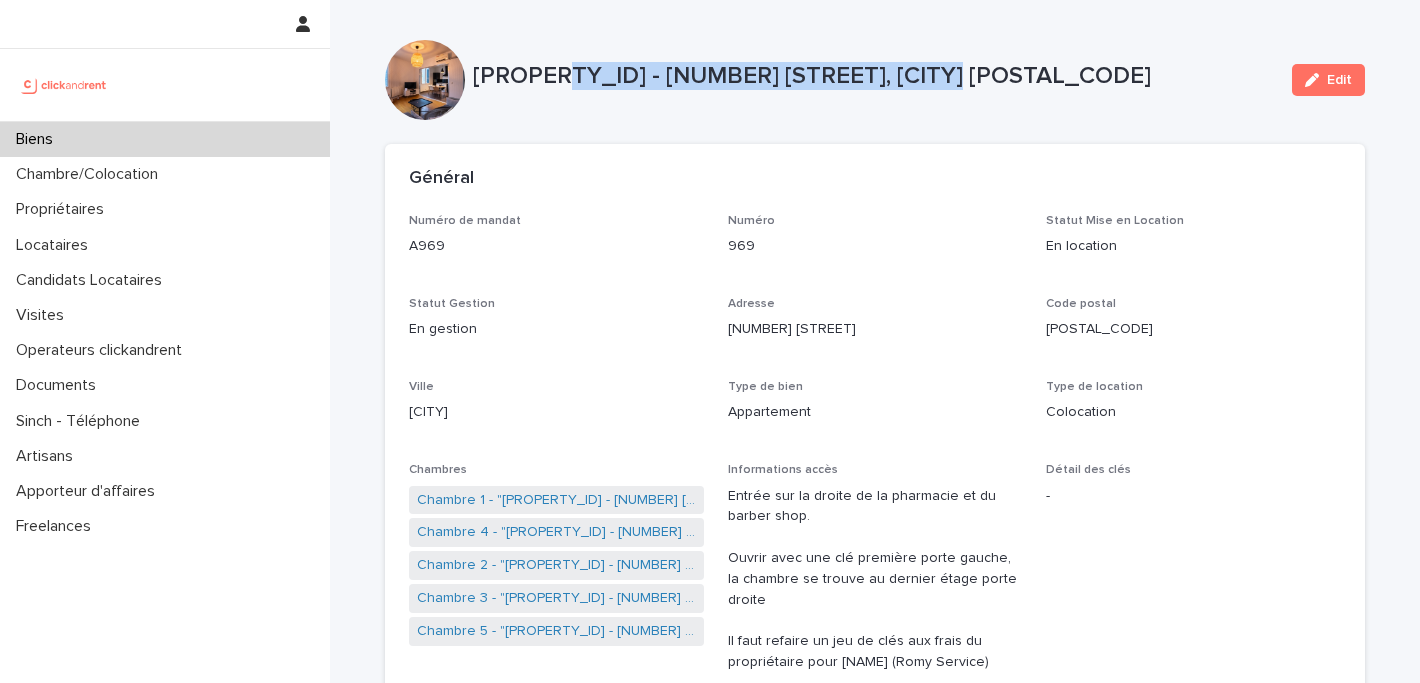 copy on "[NUMBER] [STREET],  [CITY] [POSTAL_CODE]" 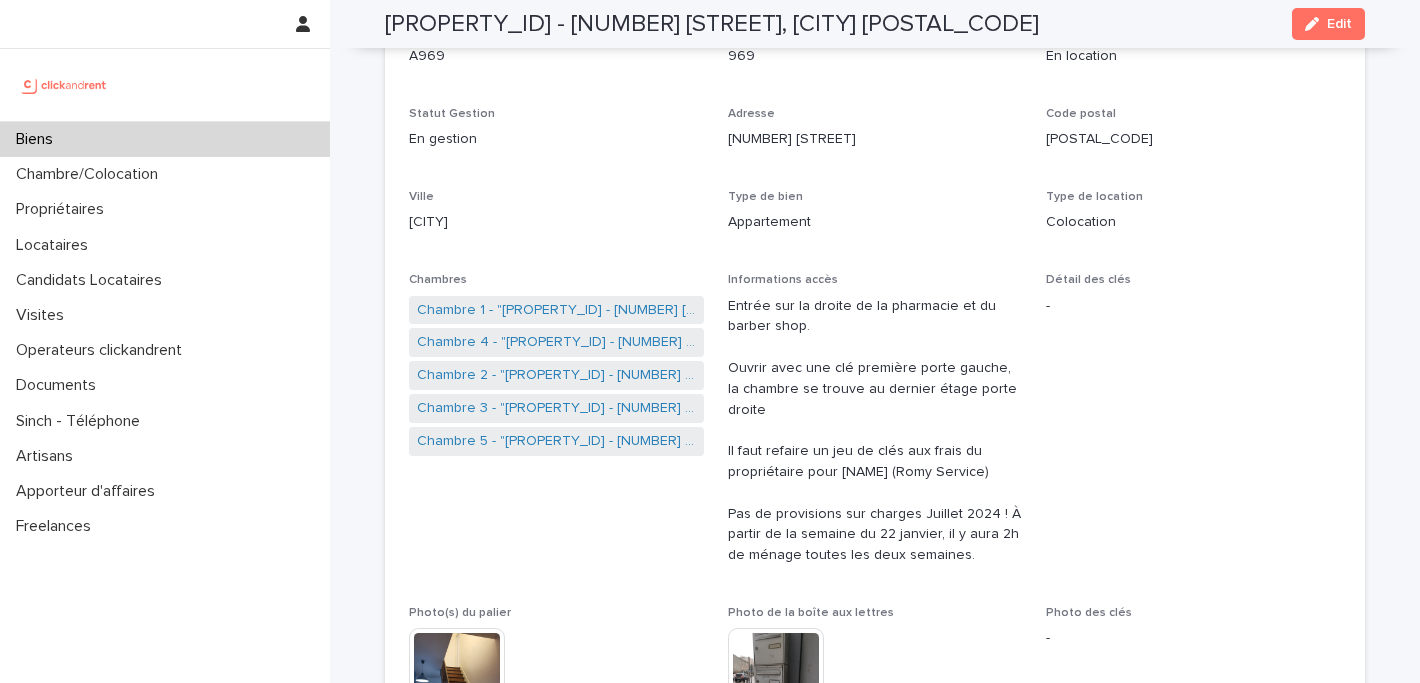 scroll, scrollTop: 193, scrollLeft: 0, axis: vertical 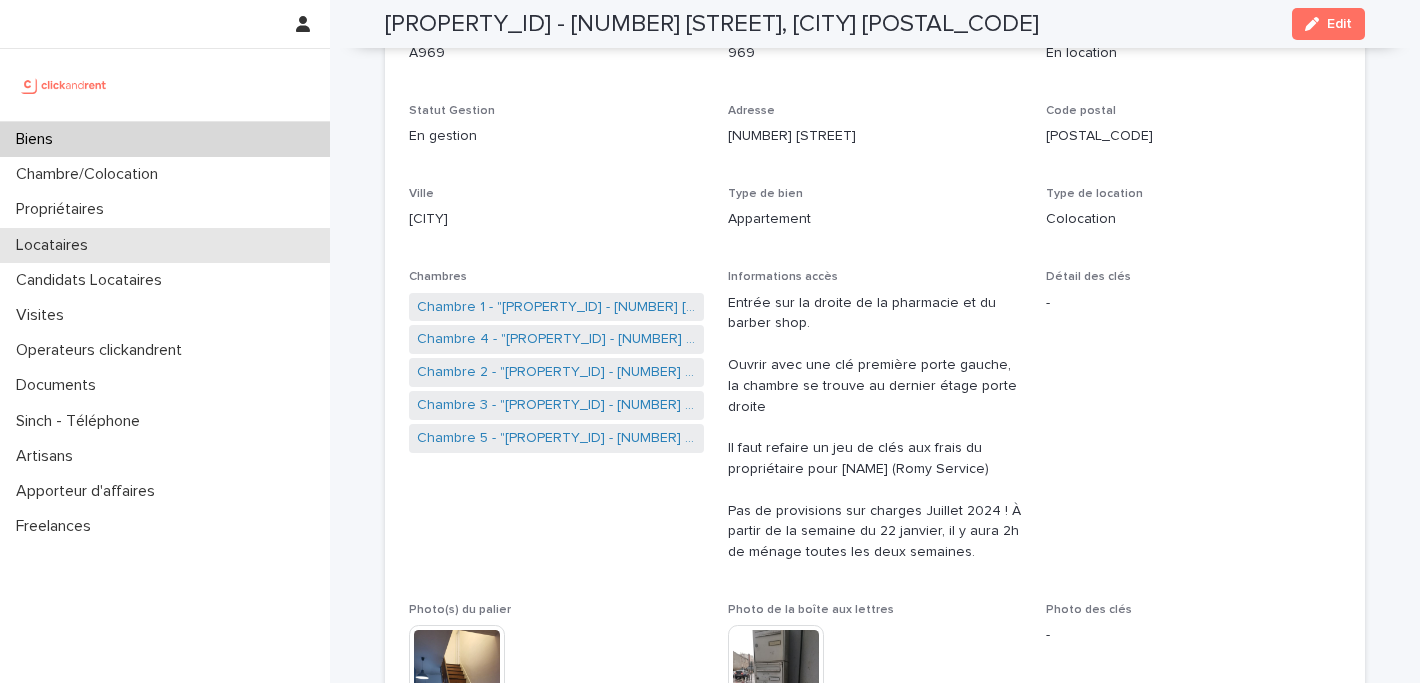 click on "Locataires" at bounding box center (165, 245) 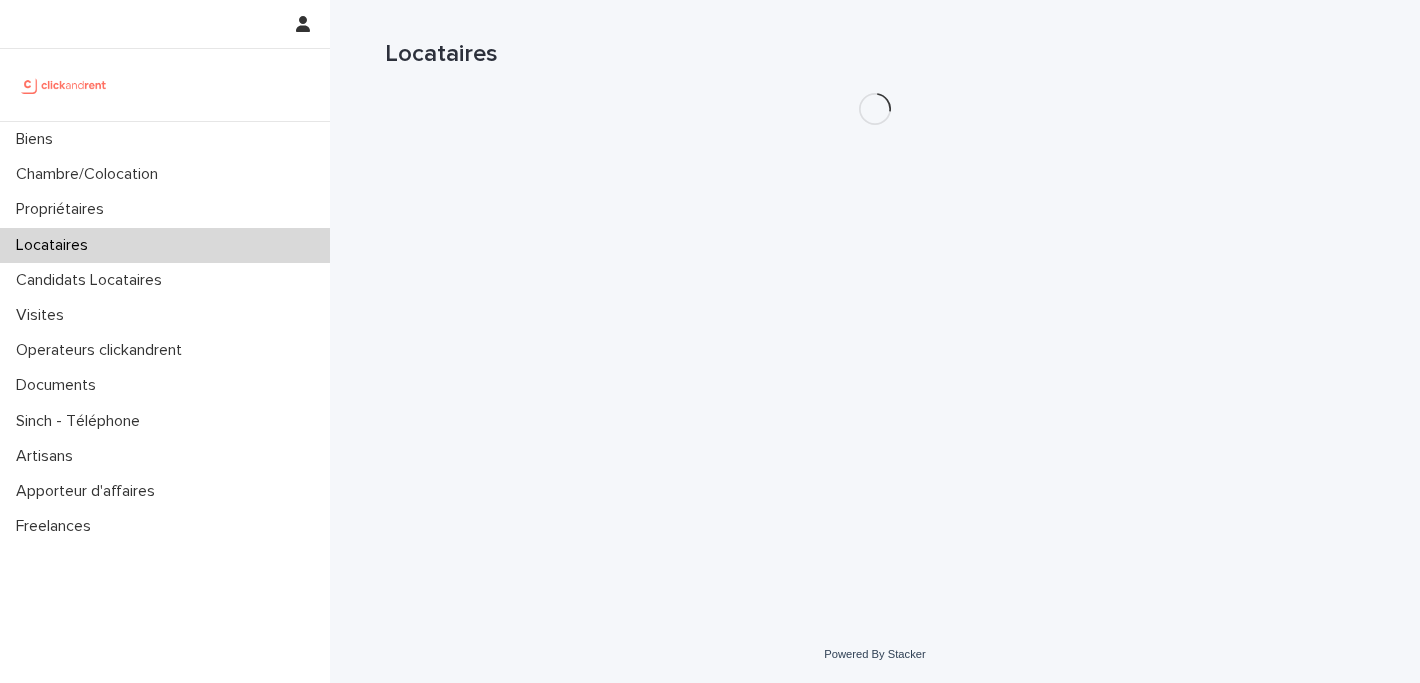 scroll, scrollTop: 0, scrollLeft: 0, axis: both 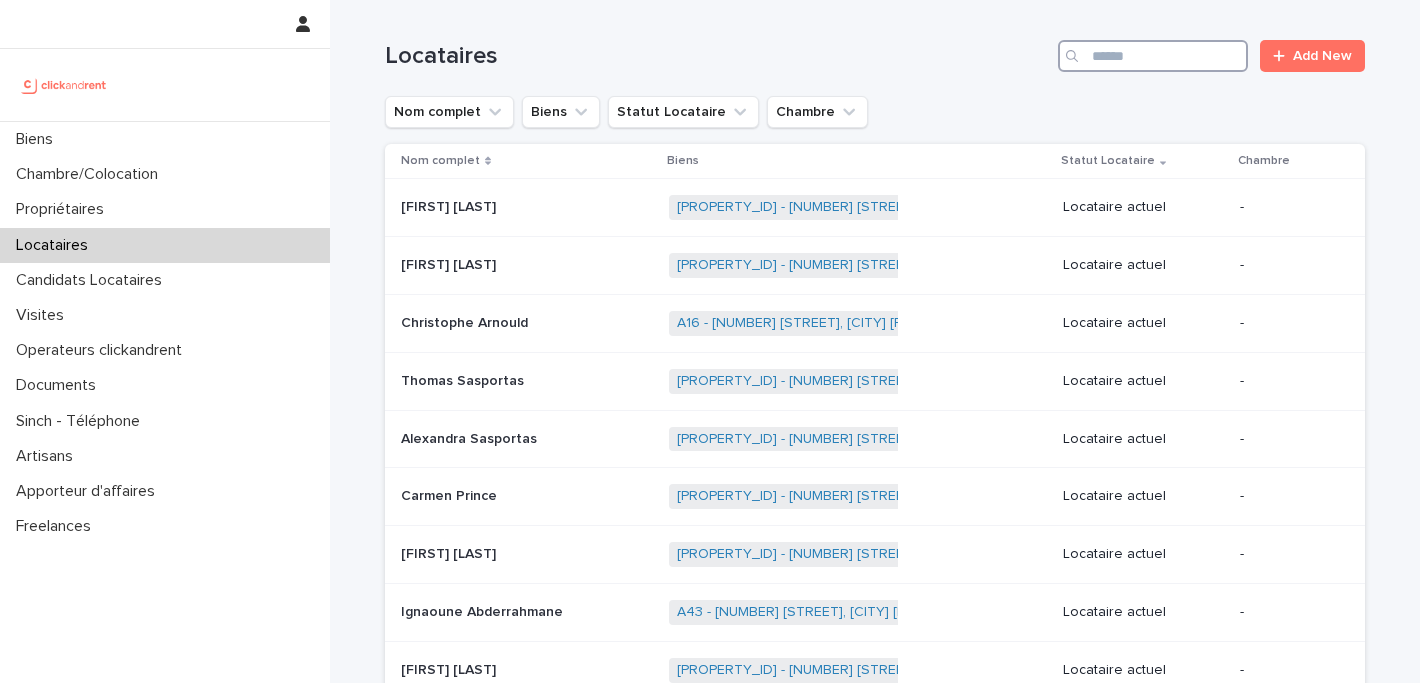 click at bounding box center (1153, 56) 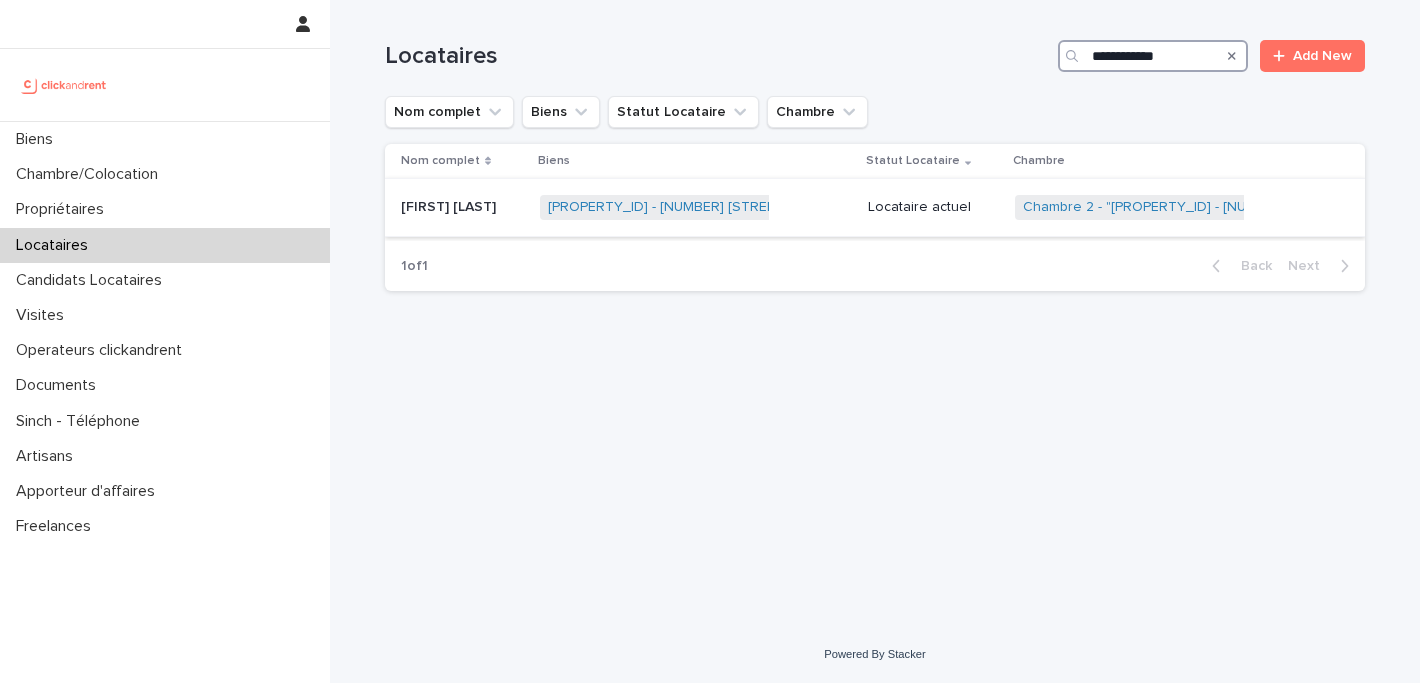 type on "**********" 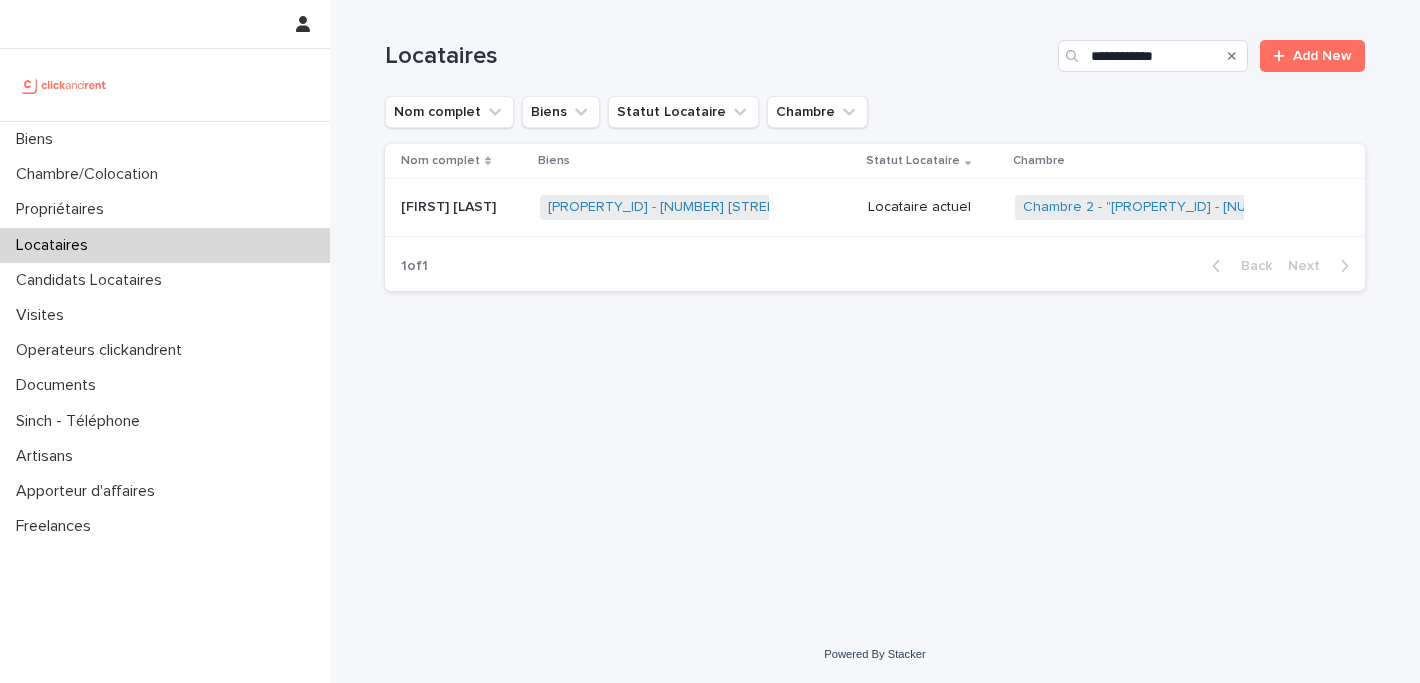 click on "[PROPERTY_ID] - [NUMBER] [STREET], [CITY] [POSTAL_CODE]   + 0" at bounding box center [696, 207] 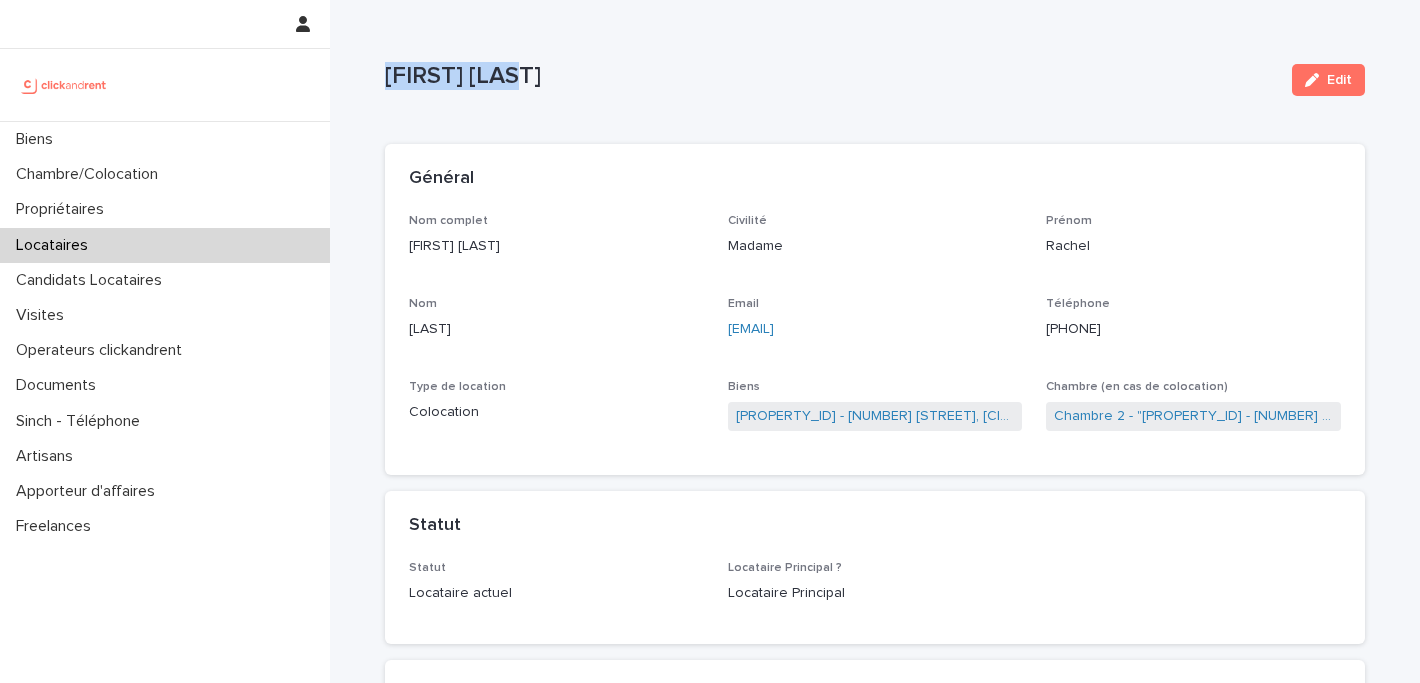copy on "[FIRST] [LAST]" 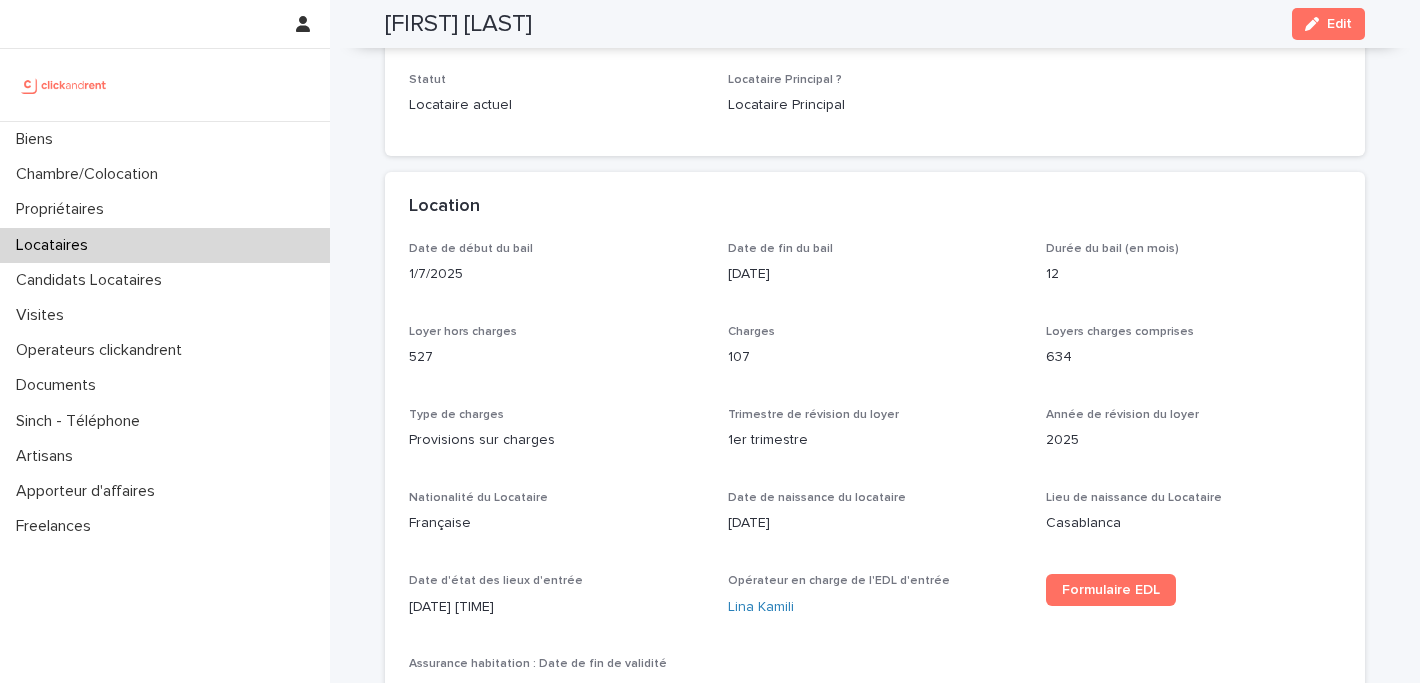 scroll, scrollTop: 481, scrollLeft: 0, axis: vertical 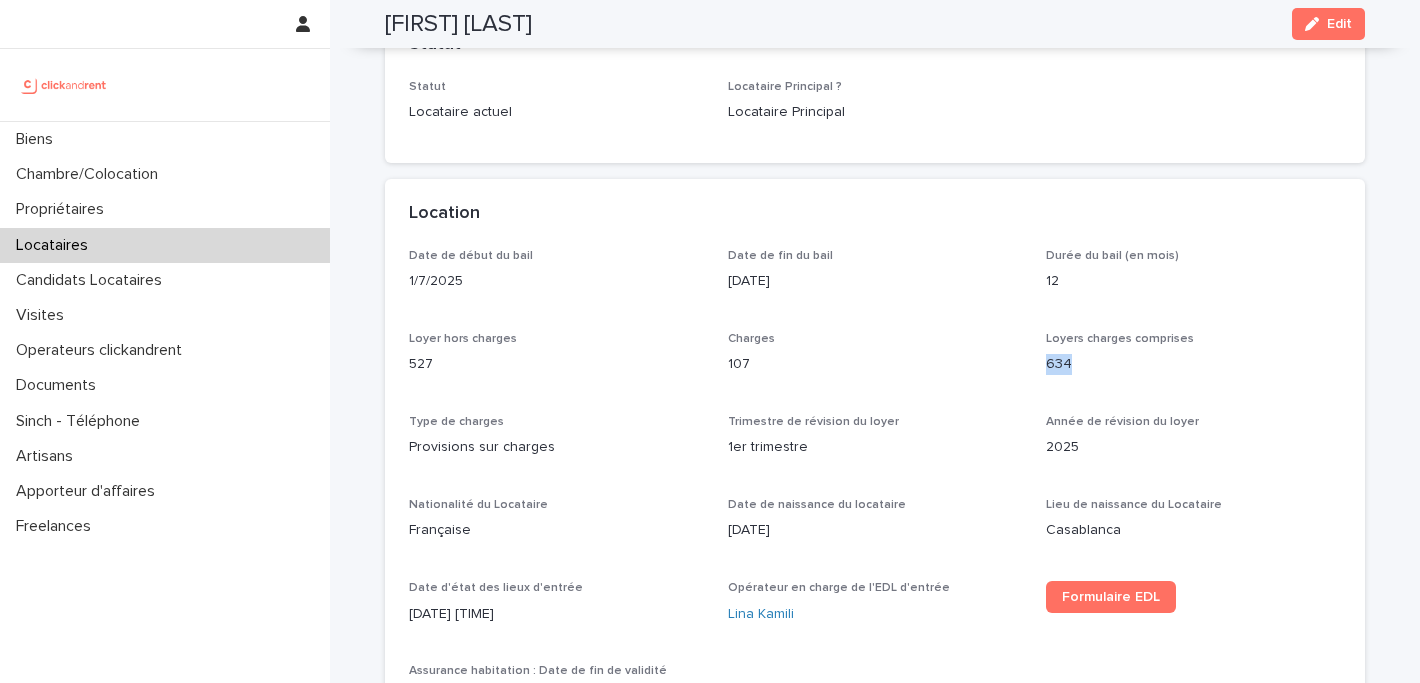 copy on "634" 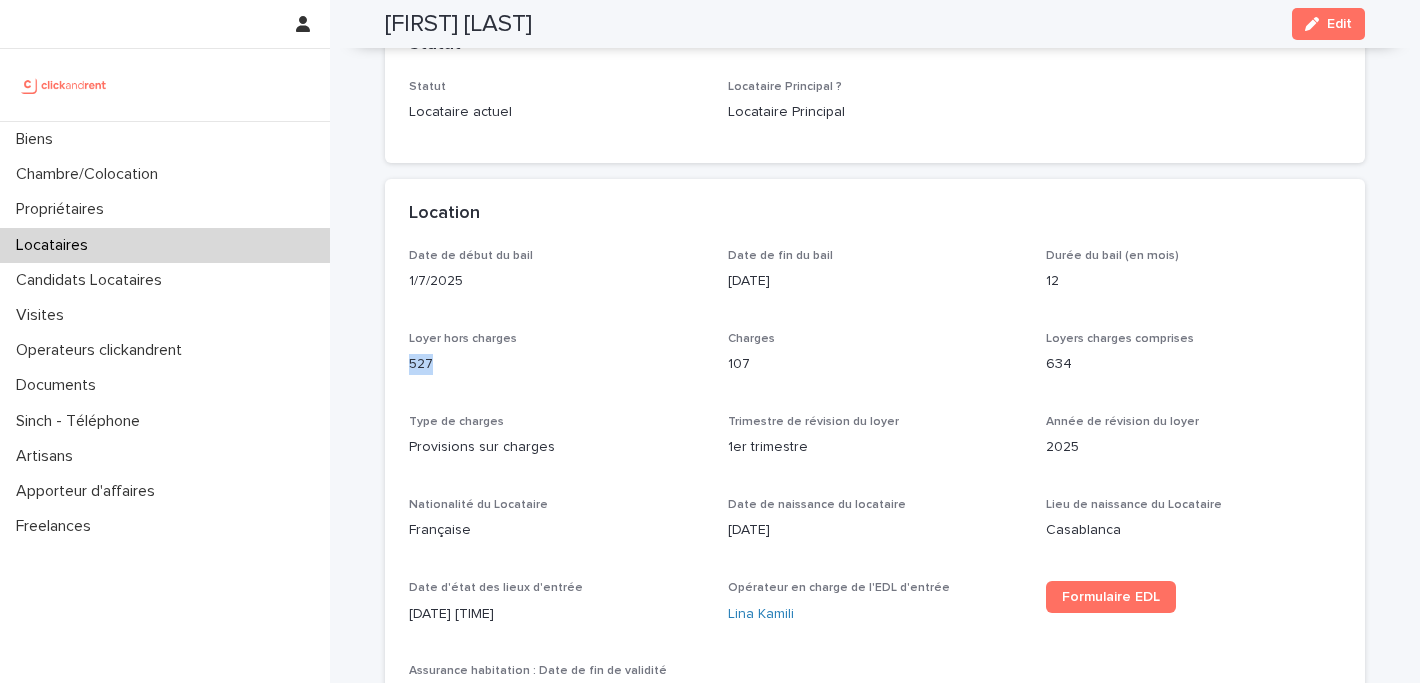 copy on "527" 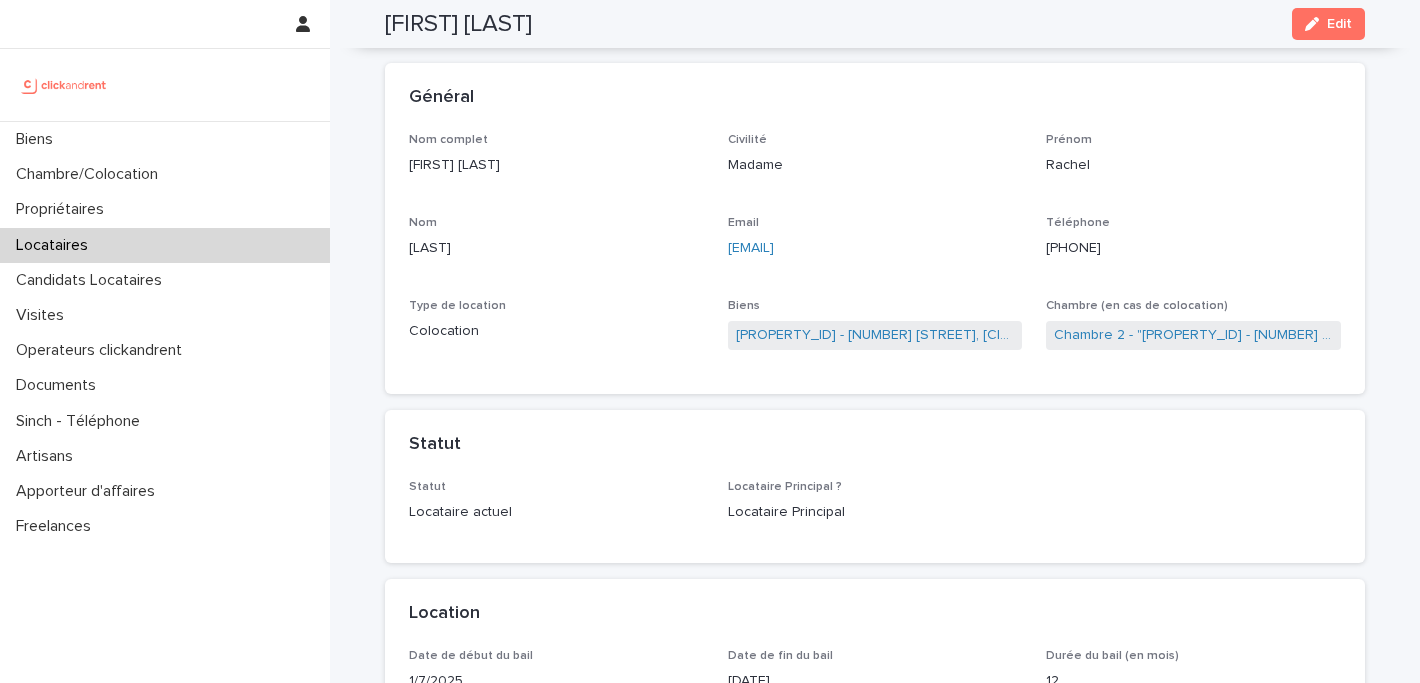 scroll, scrollTop: 0, scrollLeft: 0, axis: both 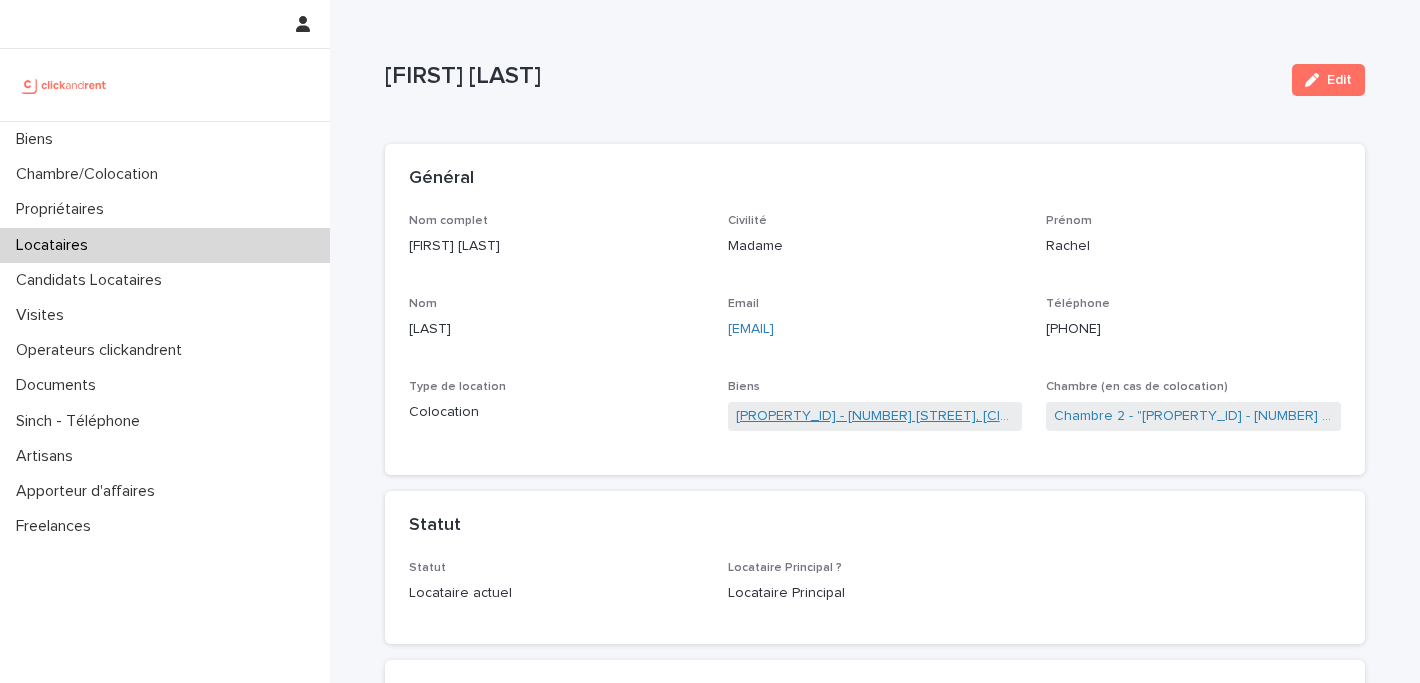 click on "[PROPERTY_ID] - [NUMBER] [STREET], [CITY] [POSTAL_CODE]" at bounding box center [875, 416] 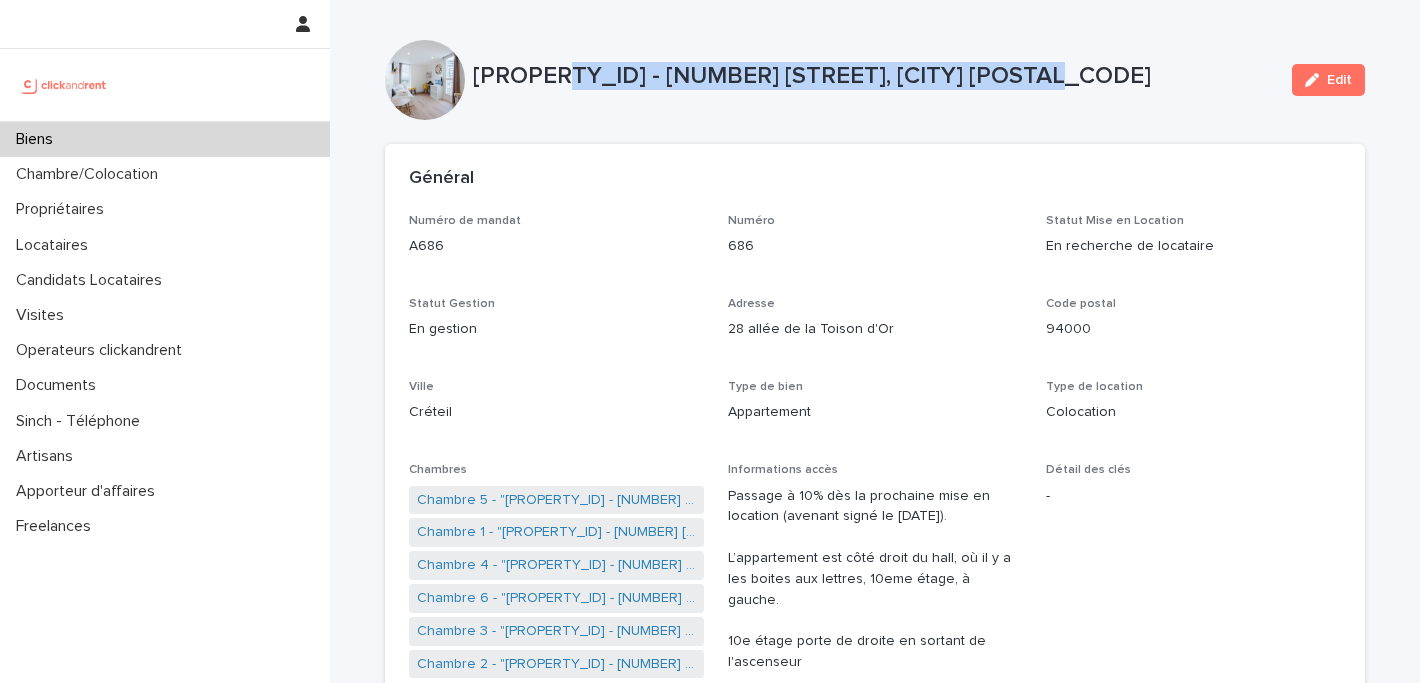 copy on "[NUMBER] [STREET], [CITY] [POSTAL_CODE]" 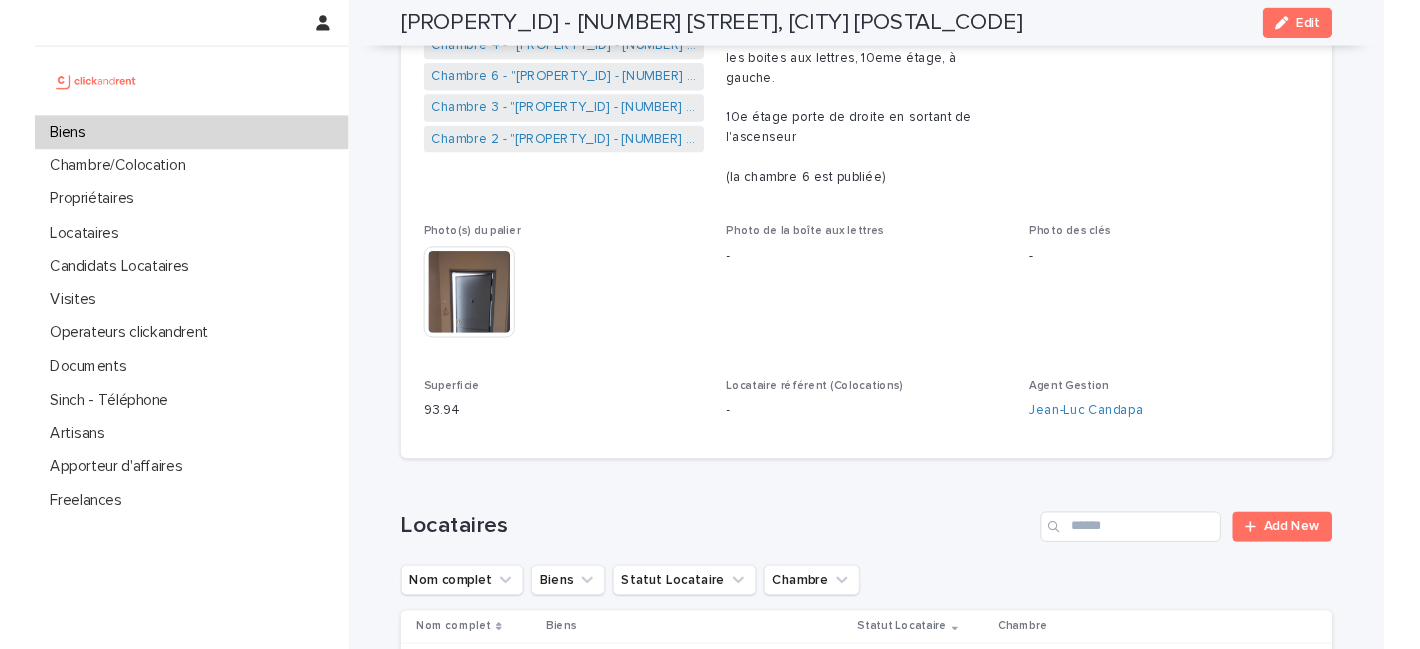 scroll, scrollTop: 524, scrollLeft: 0, axis: vertical 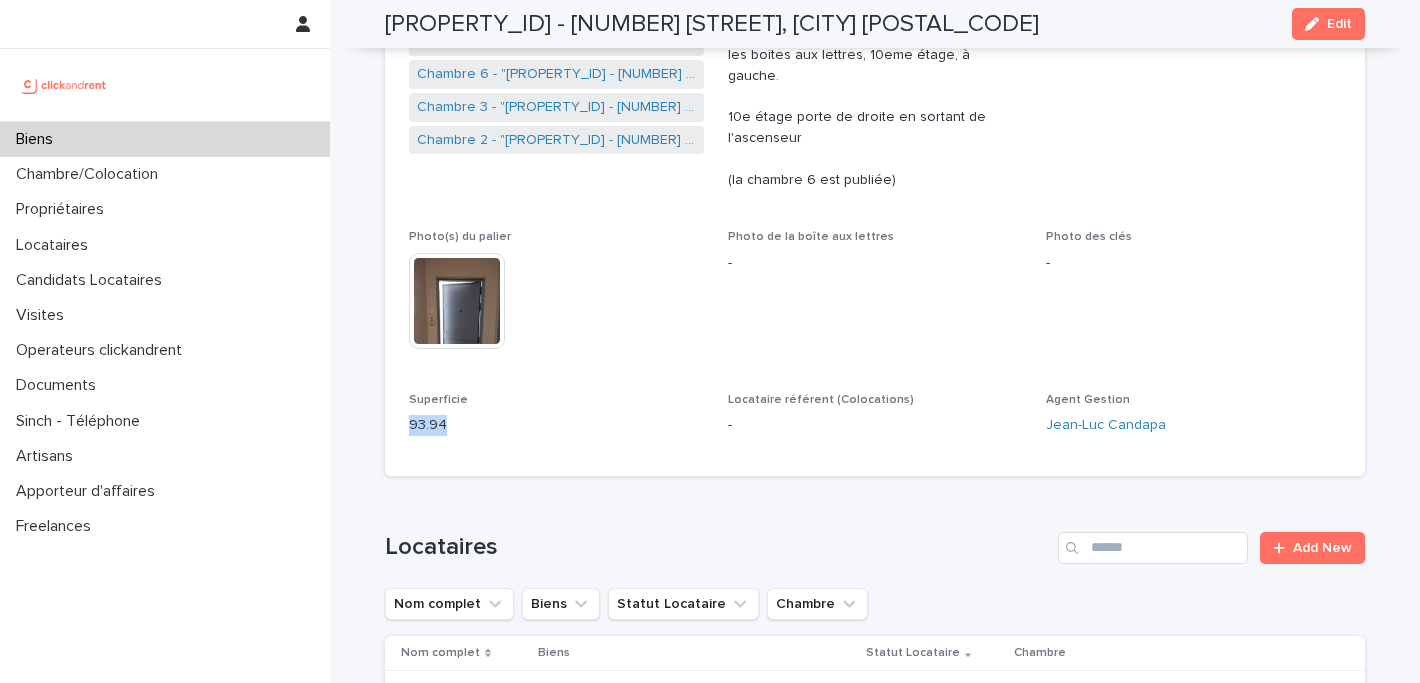 copy on "93.94" 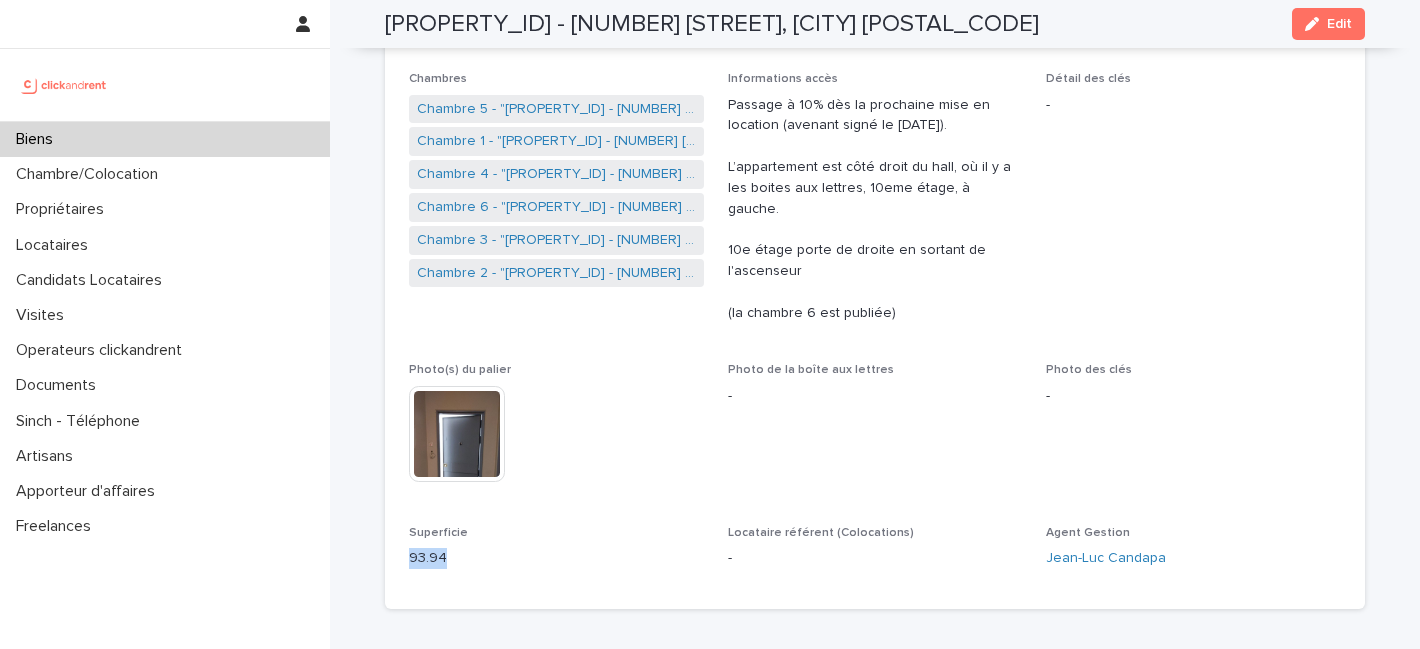 scroll, scrollTop: 0, scrollLeft: 0, axis: both 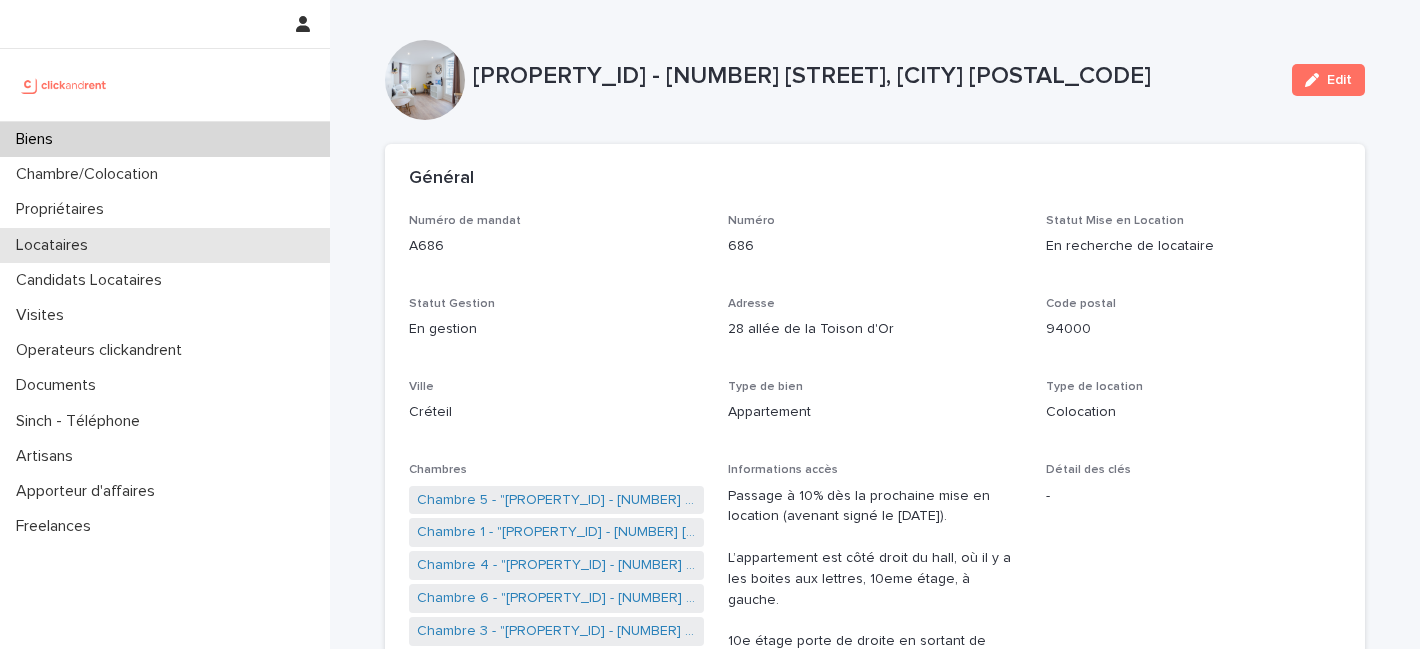 click on "Locataires" at bounding box center (165, 245) 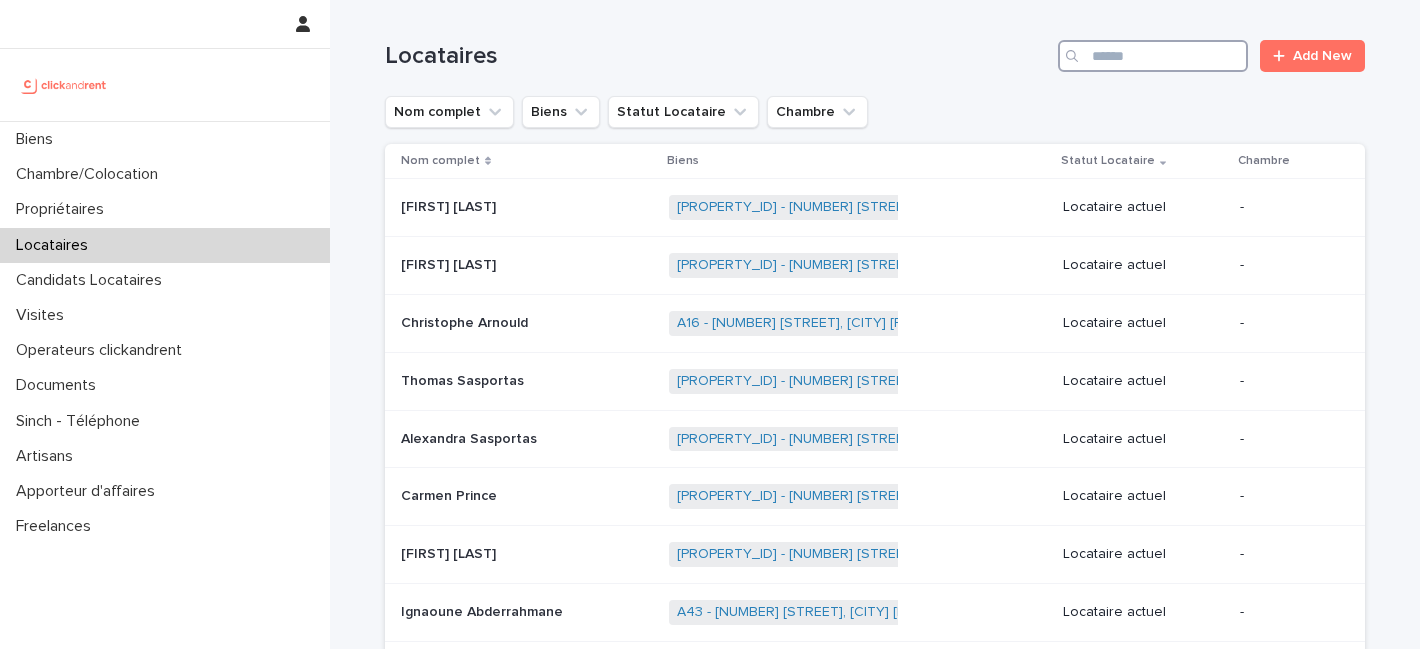click at bounding box center [1153, 56] 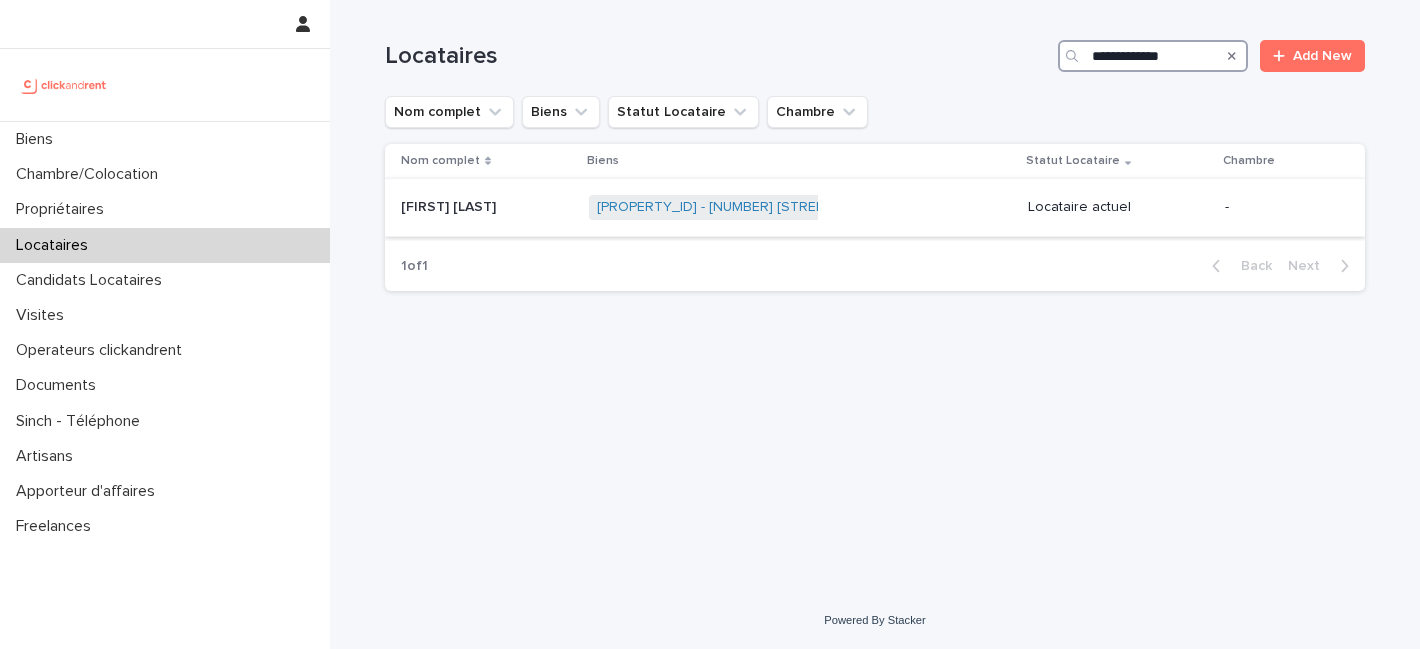 type on "**********" 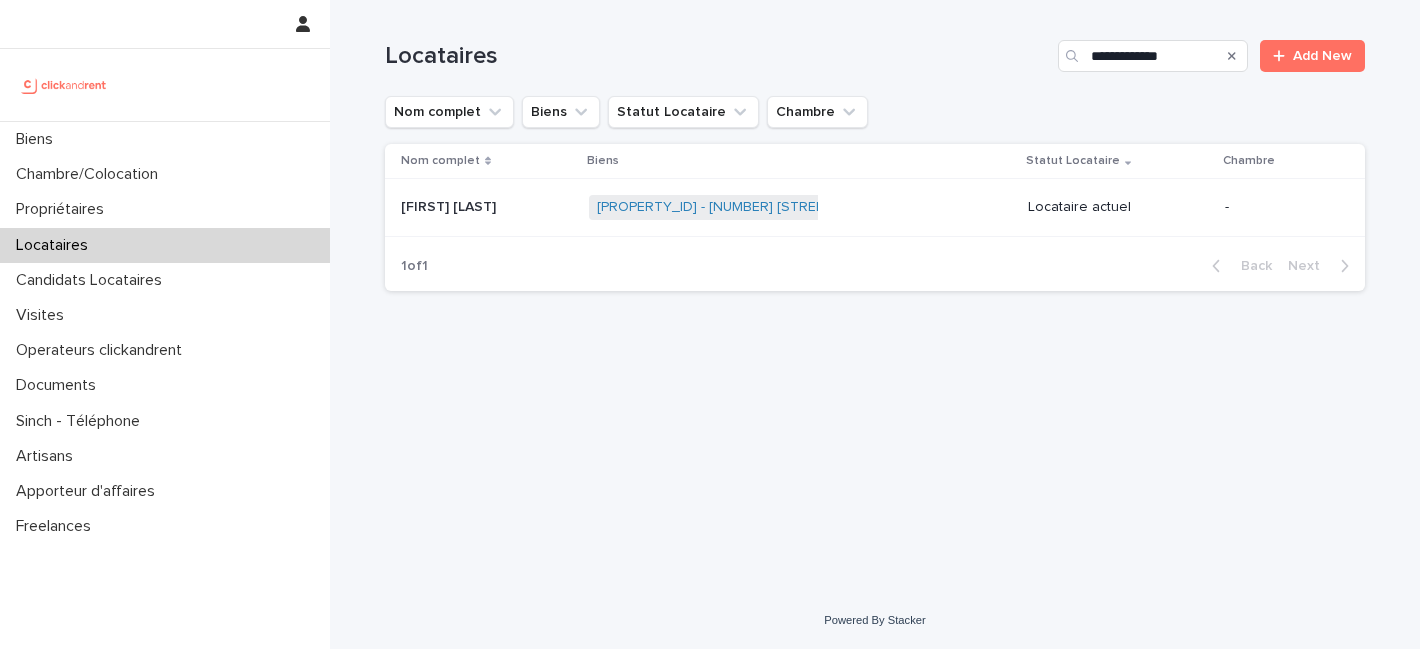 click on "A2507 - [NUMBER] [STREET],  [CITY] [POSTAL_CODE]   + 0" at bounding box center (800, 207) 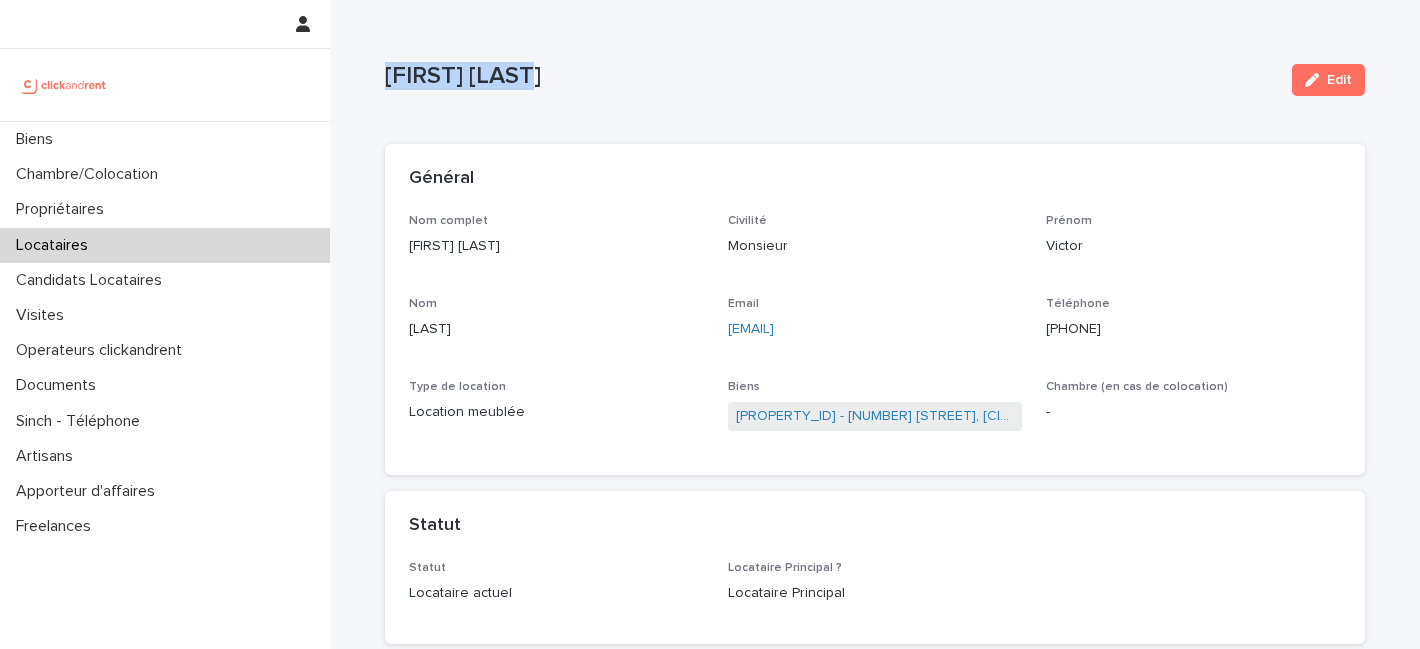 drag, startPoint x: 537, startPoint y: 86, endPoint x: 387, endPoint y: 77, distance: 150.26976 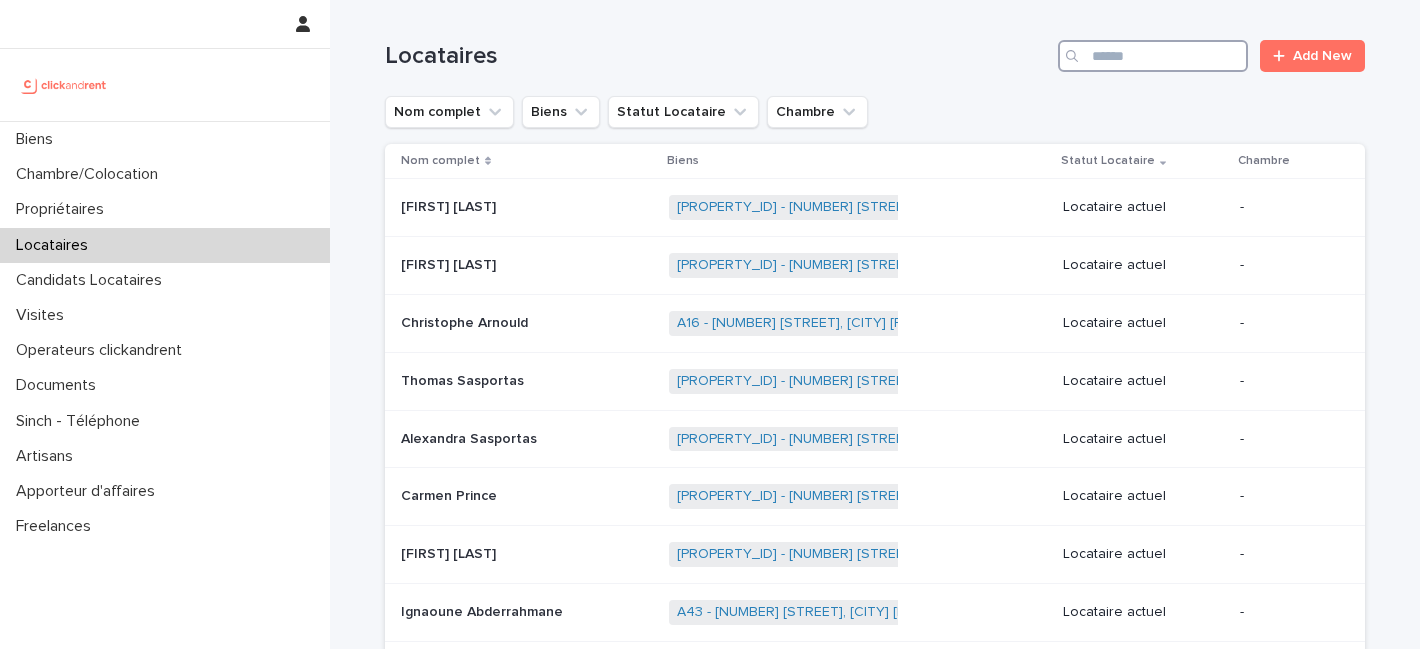 click at bounding box center [1153, 56] 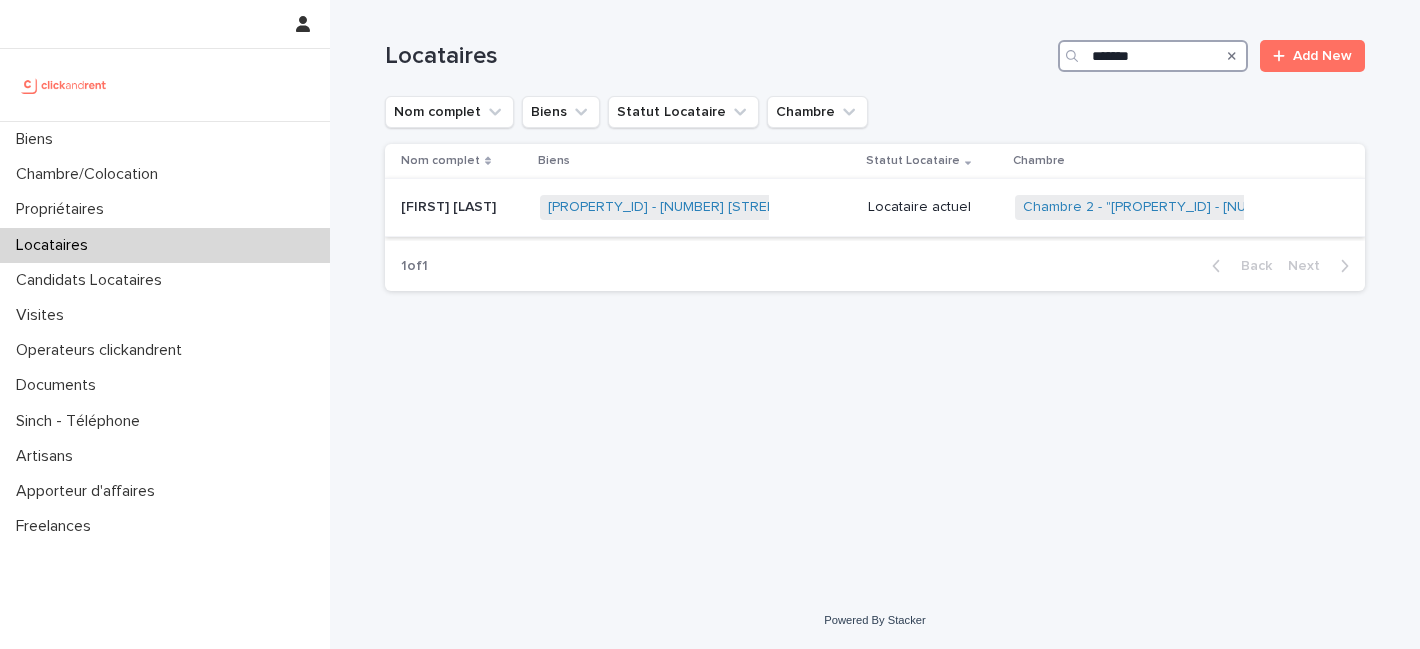 type on "*******" 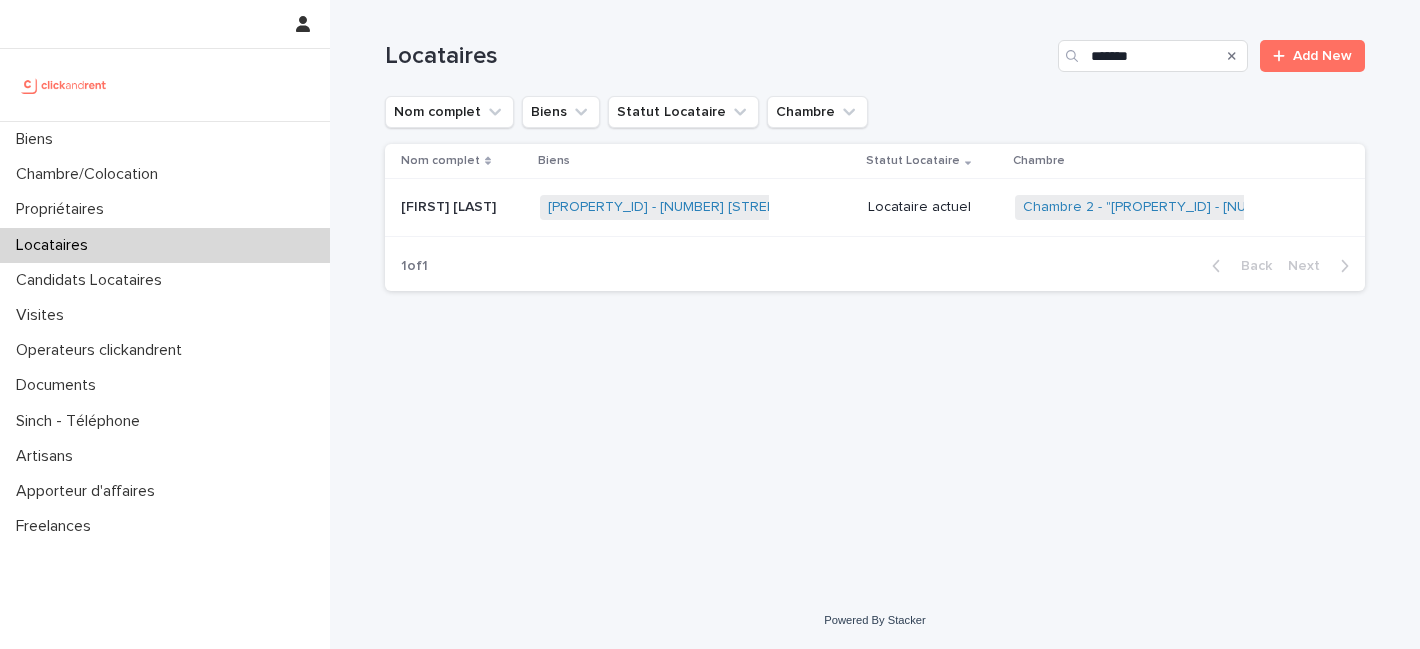 click on "[PROPERTY_ID] - [NUMBER] [STREET], [CITY] [POSTAL_CODE]   + 0" at bounding box center [696, 207] 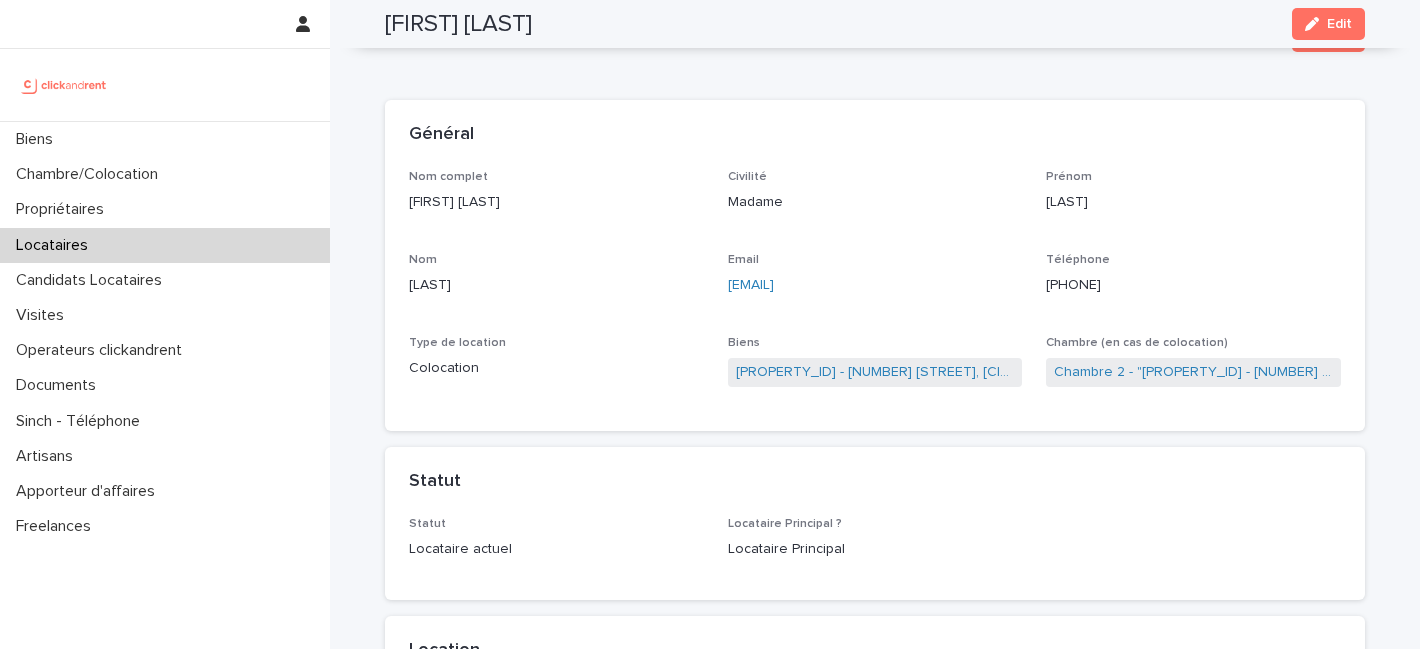 scroll, scrollTop: 0, scrollLeft: 0, axis: both 